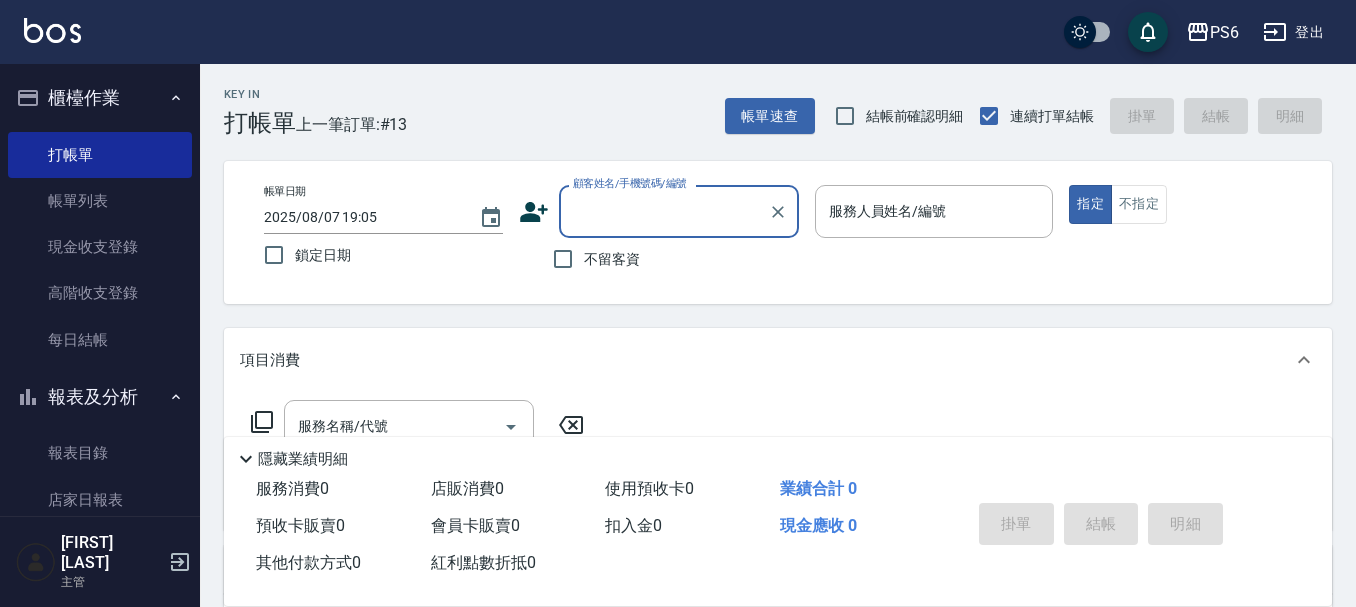 scroll, scrollTop: 0, scrollLeft: 0, axis: both 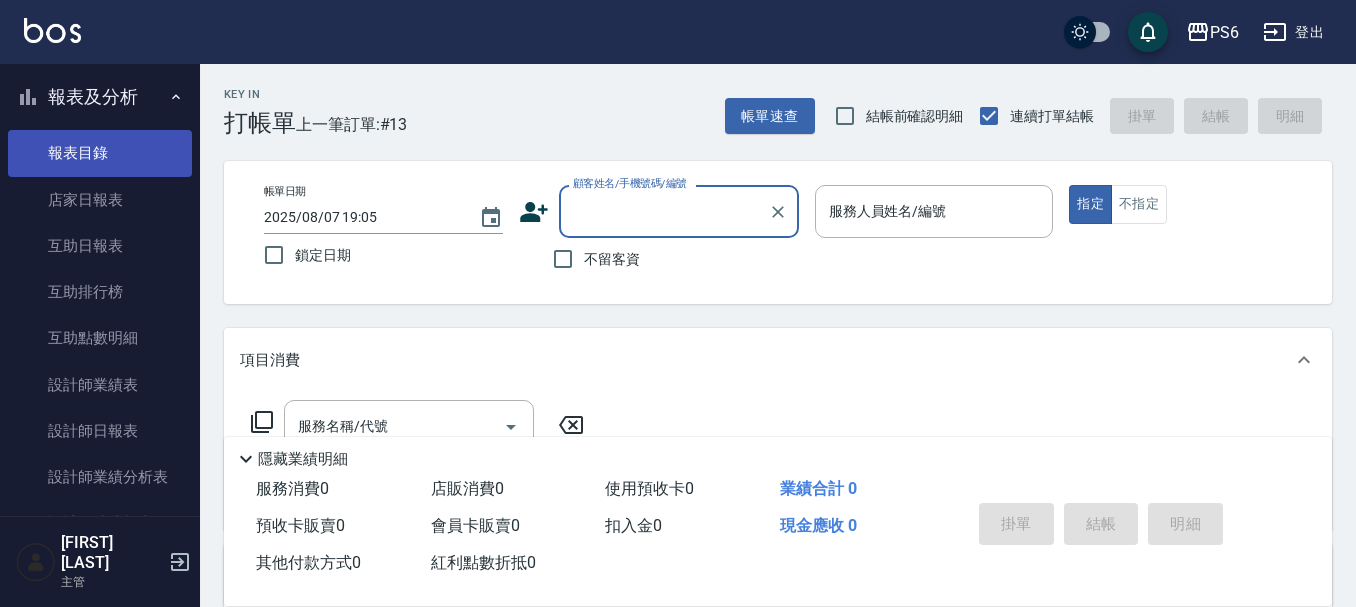 click on "報表目錄" at bounding box center (100, 153) 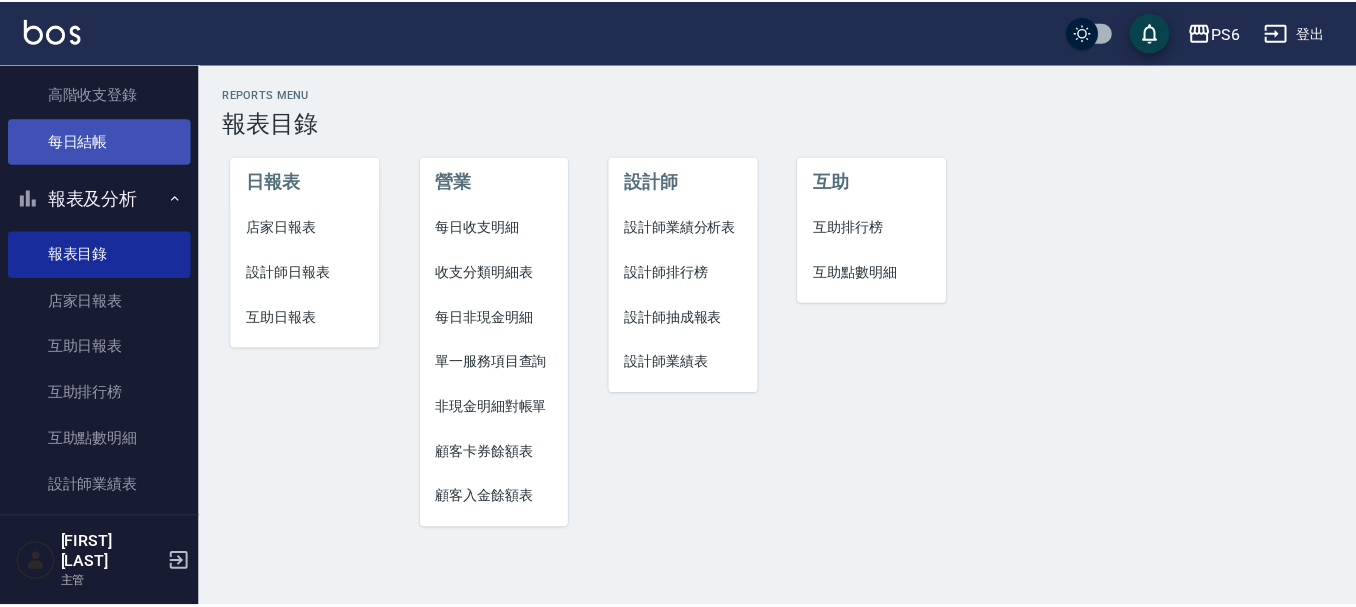scroll, scrollTop: 0, scrollLeft: 0, axis: both 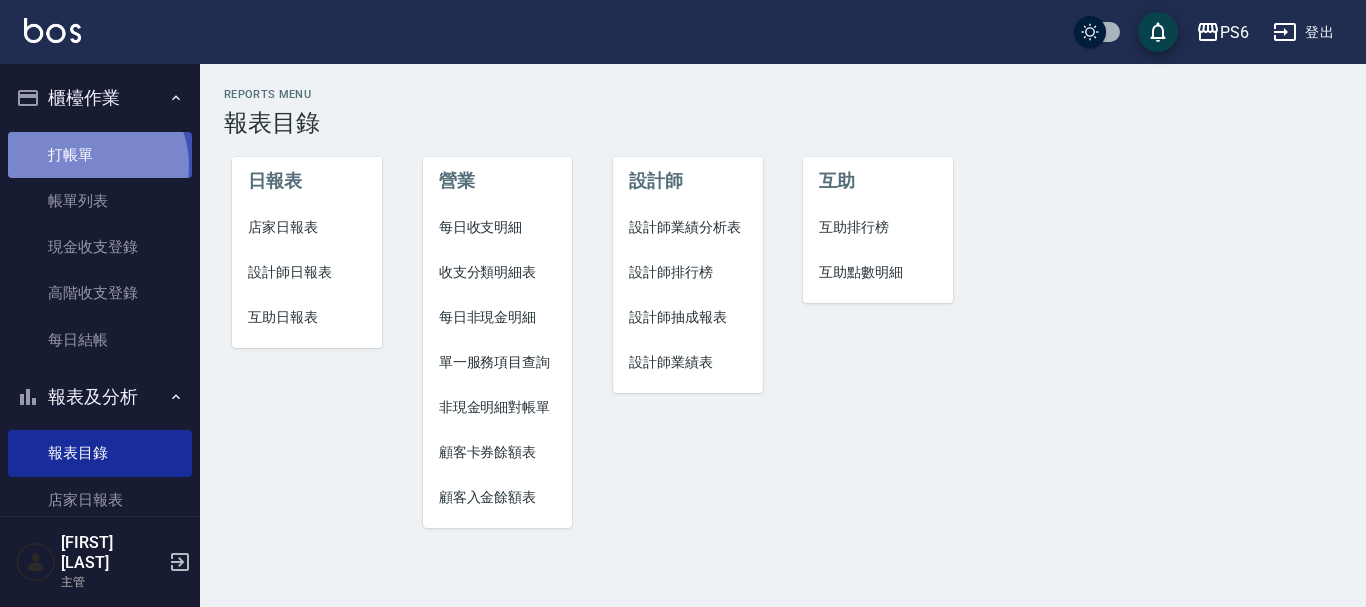 click on "打帳單" at bounding box center (100, 155) 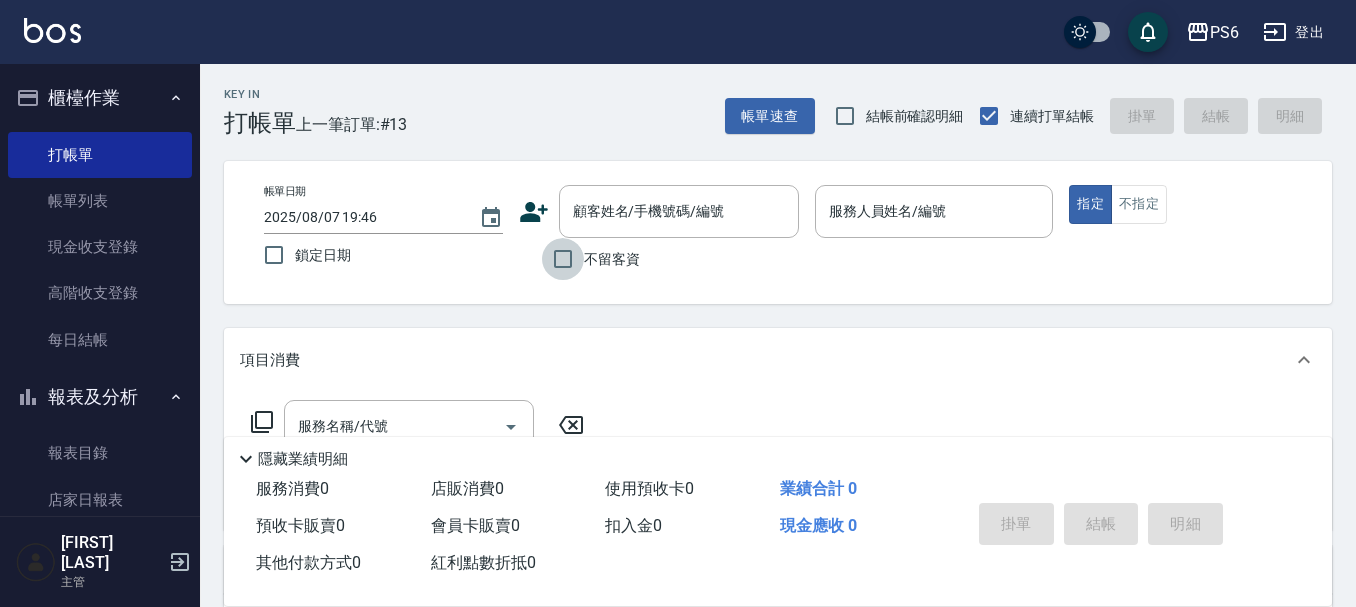 drag, startPoint x: 564, startPoint y: 253, endPoint x: 877, endPoint y: 168, distance: 324.33624 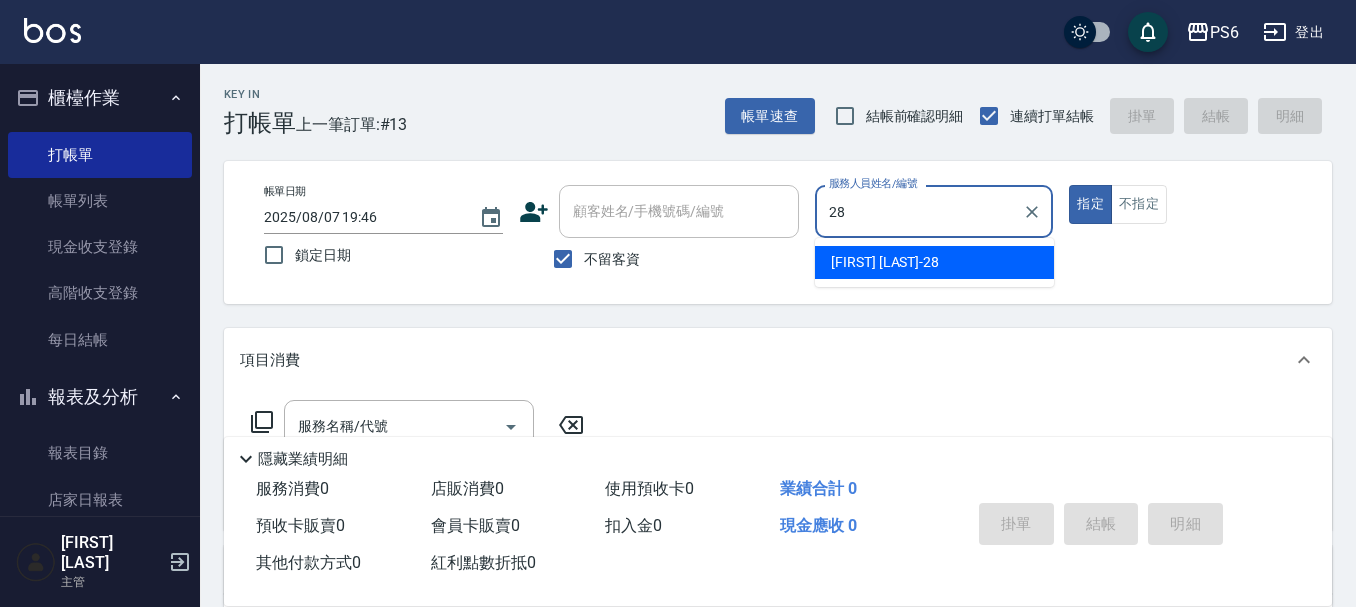 type on "康永偉-28" 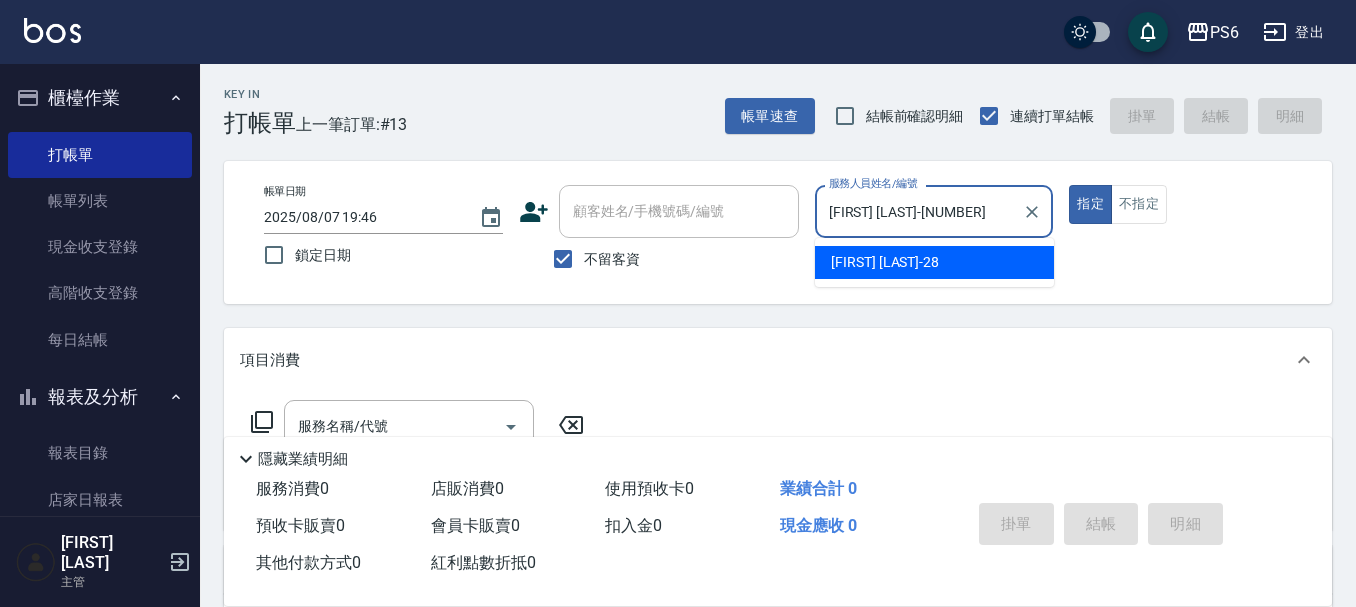 type on "true" 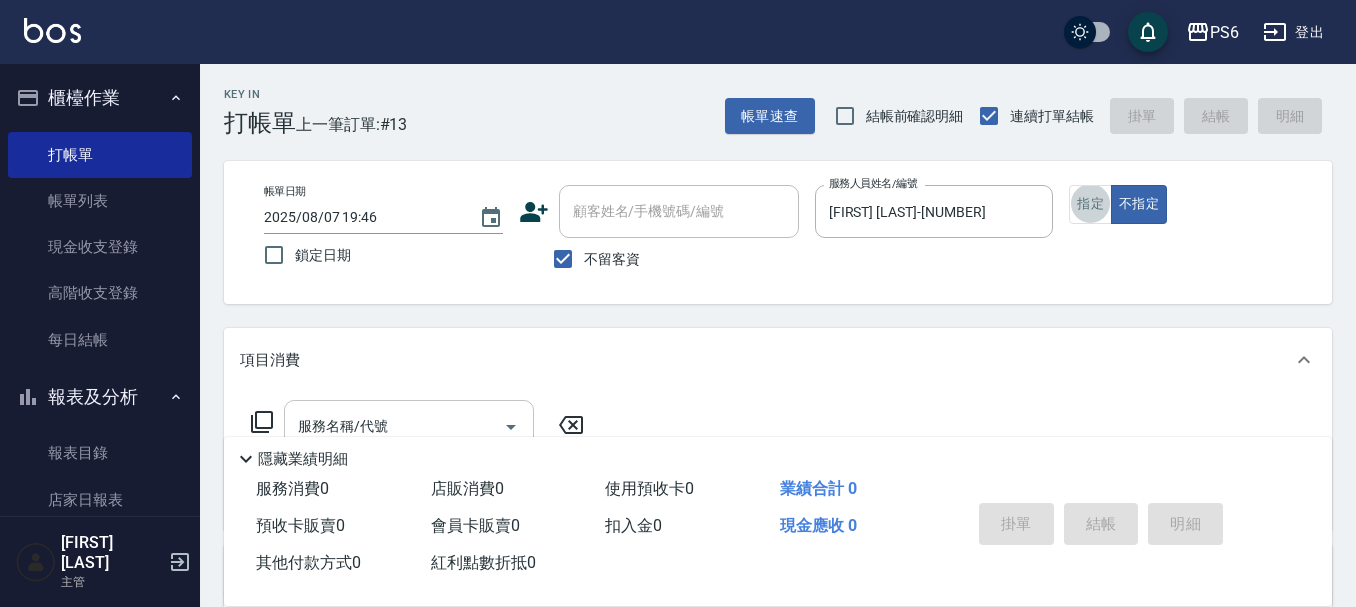 scroll, scrollTop: 100, scrollLeft: 0, axis: vertical 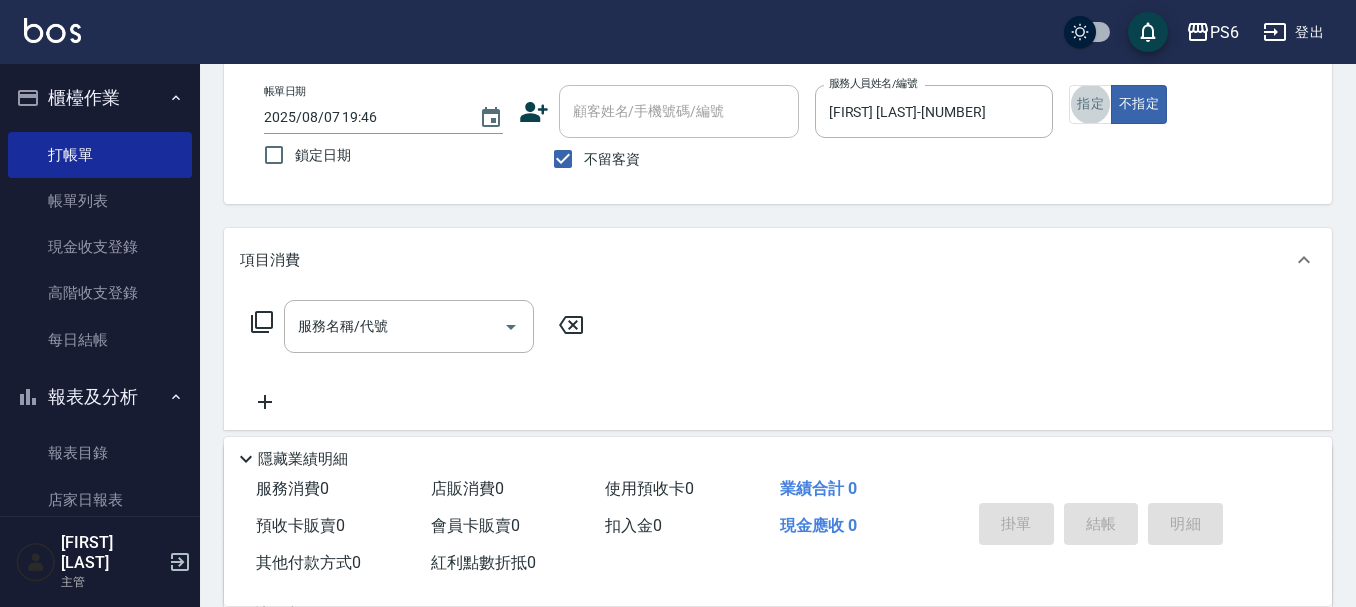 click on "服務名稱/代號 服務名稱/代號" at bounding box center (418, 357) 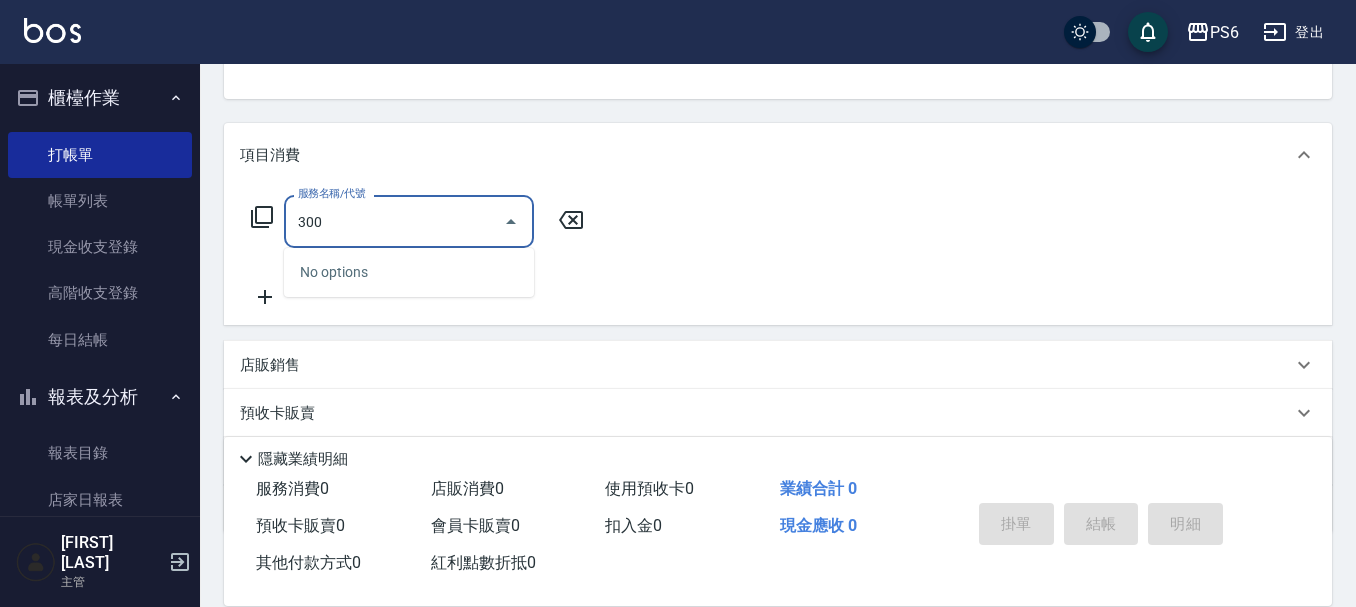 scroll, scrollTop: 300, scrollLeft: 0, axis: vertical 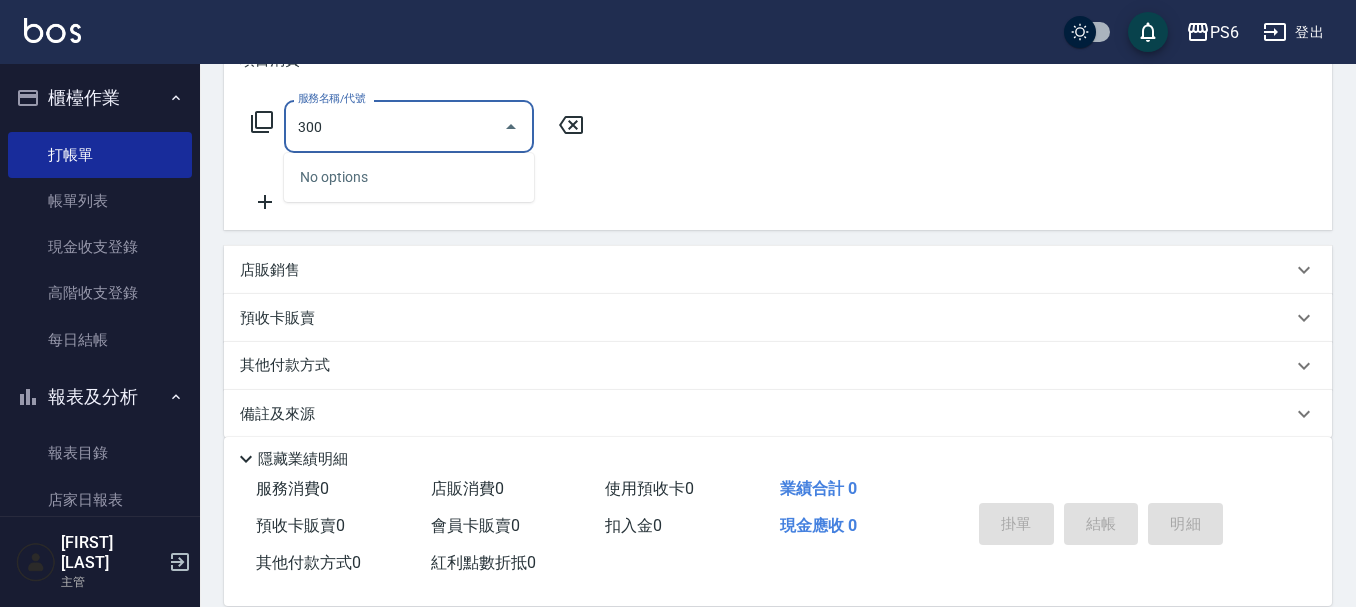 drag, startPoint x: 292, startPoint y: 118, endPoint x: 277, endPoint y: 118, distance: 15 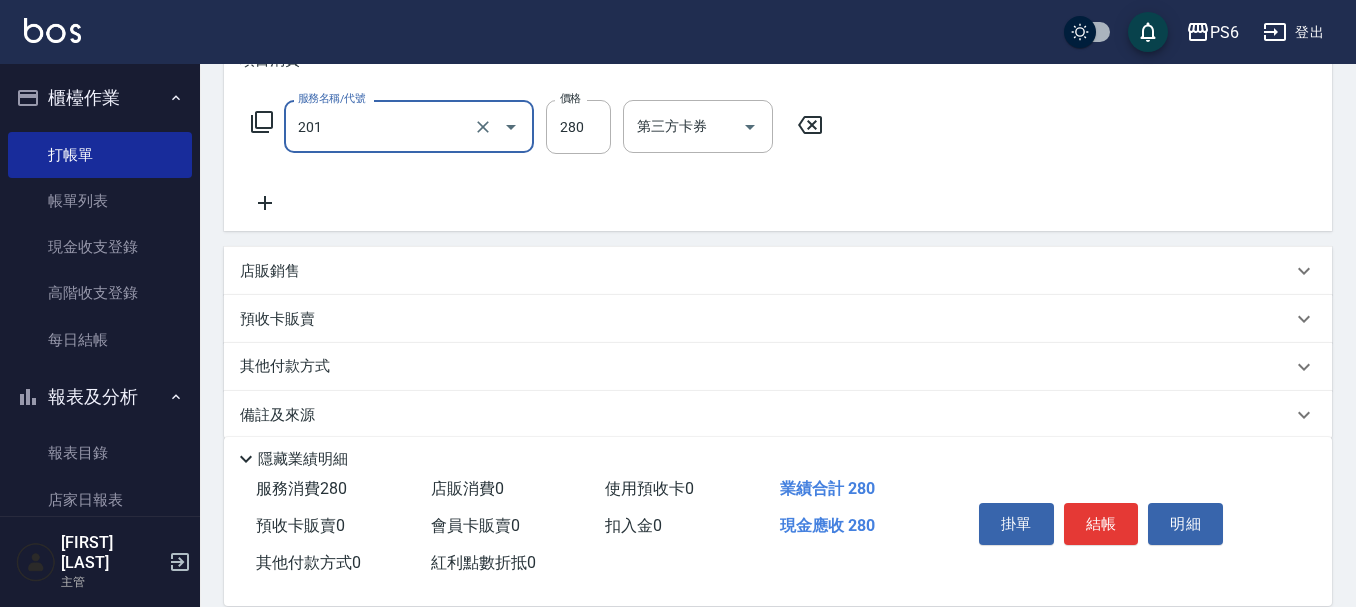 type on "一般洗髮(201)" 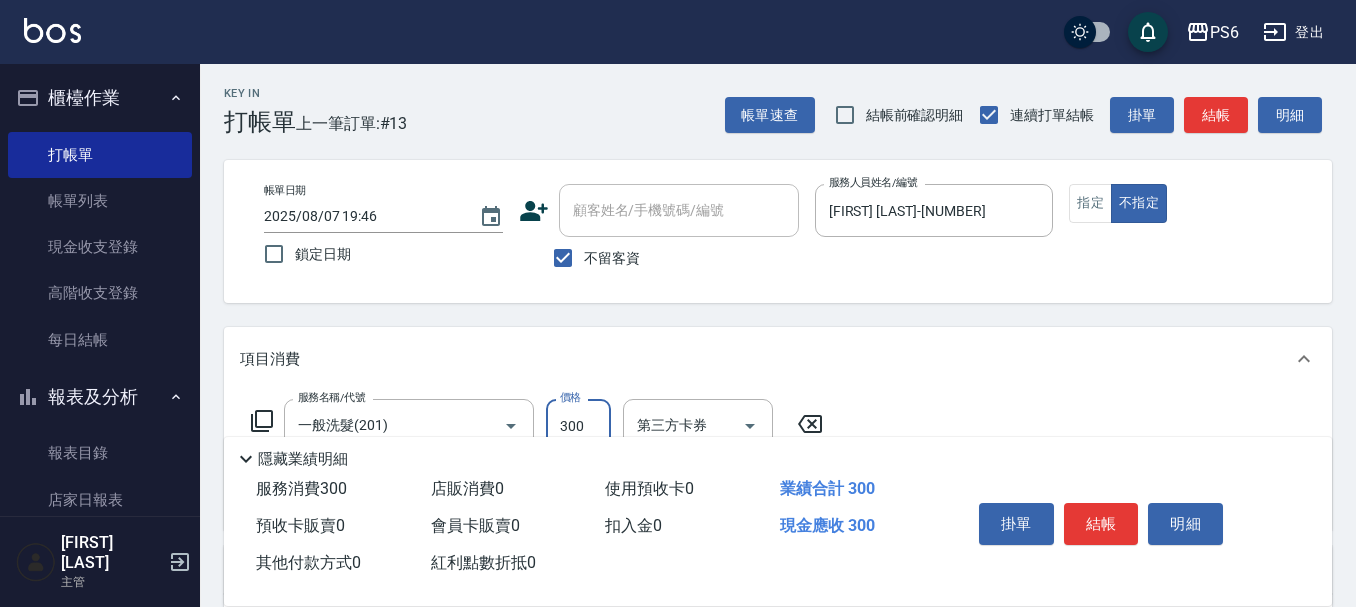 scroll, scrollTop: 0, scrollLeft: 0, axis: both 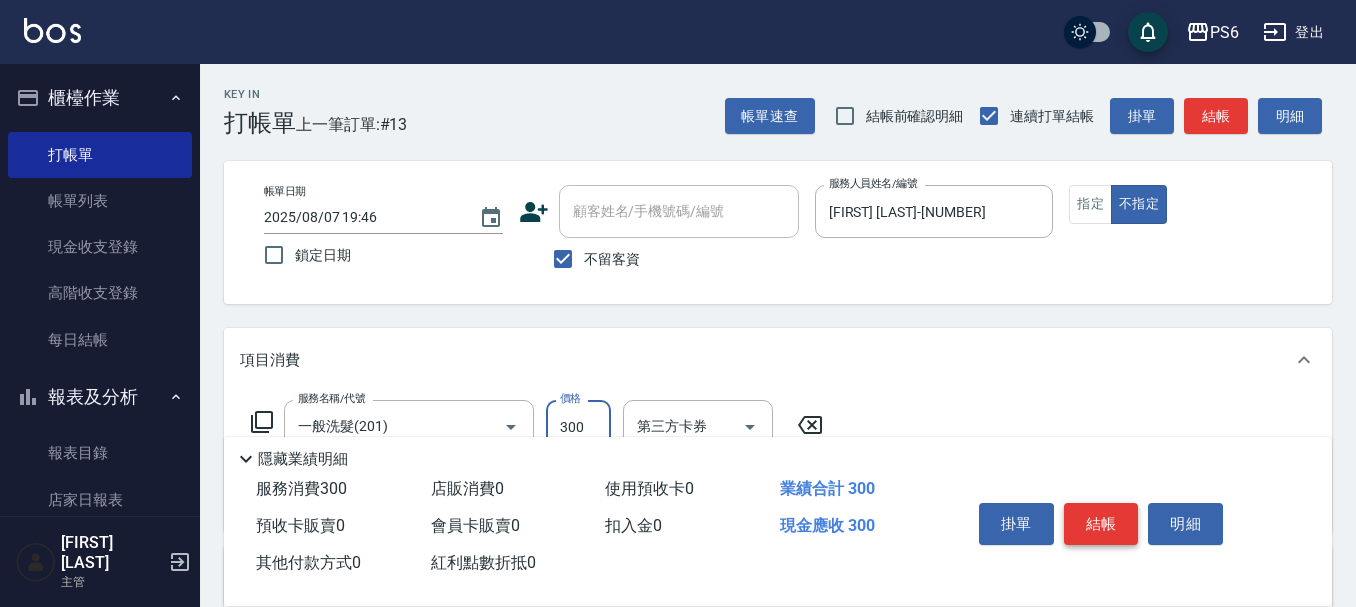 type on "300" 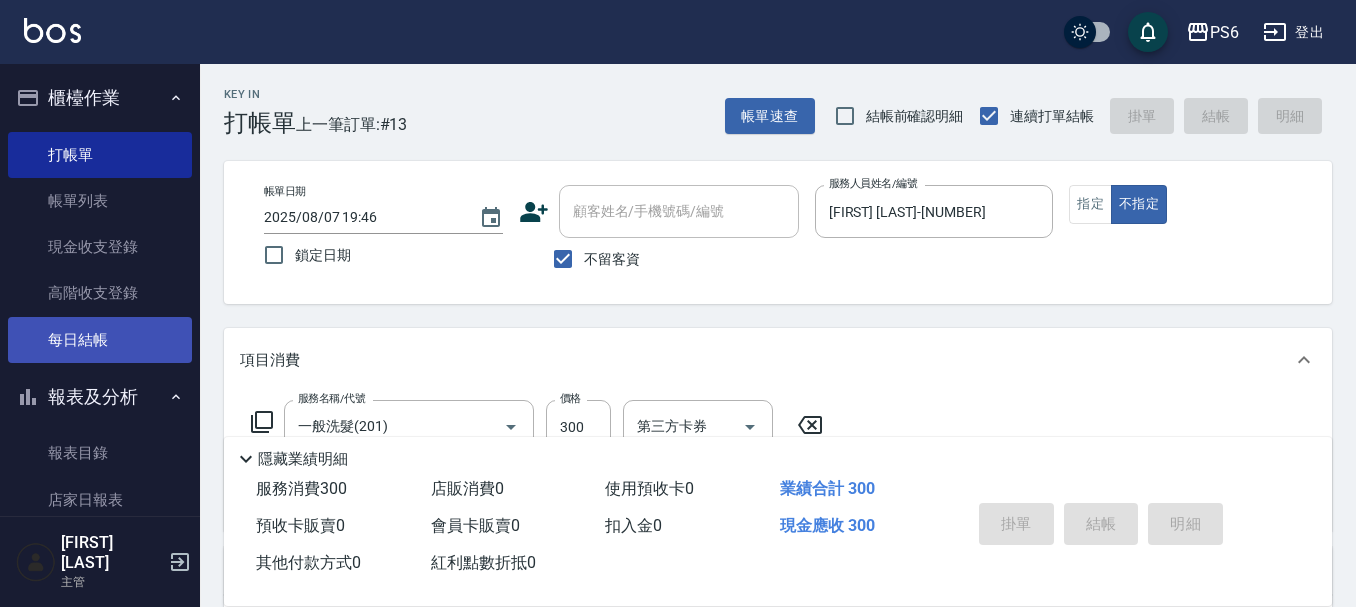 type 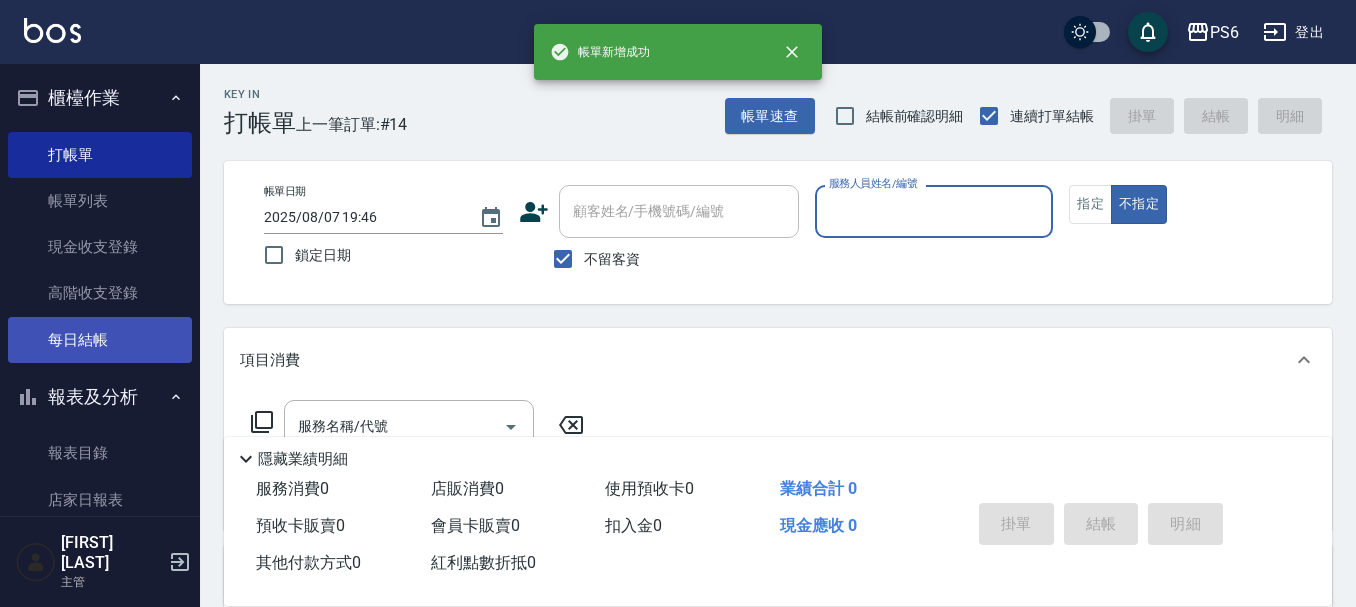 click on "每日結帳" at bounding box center [100, 340] 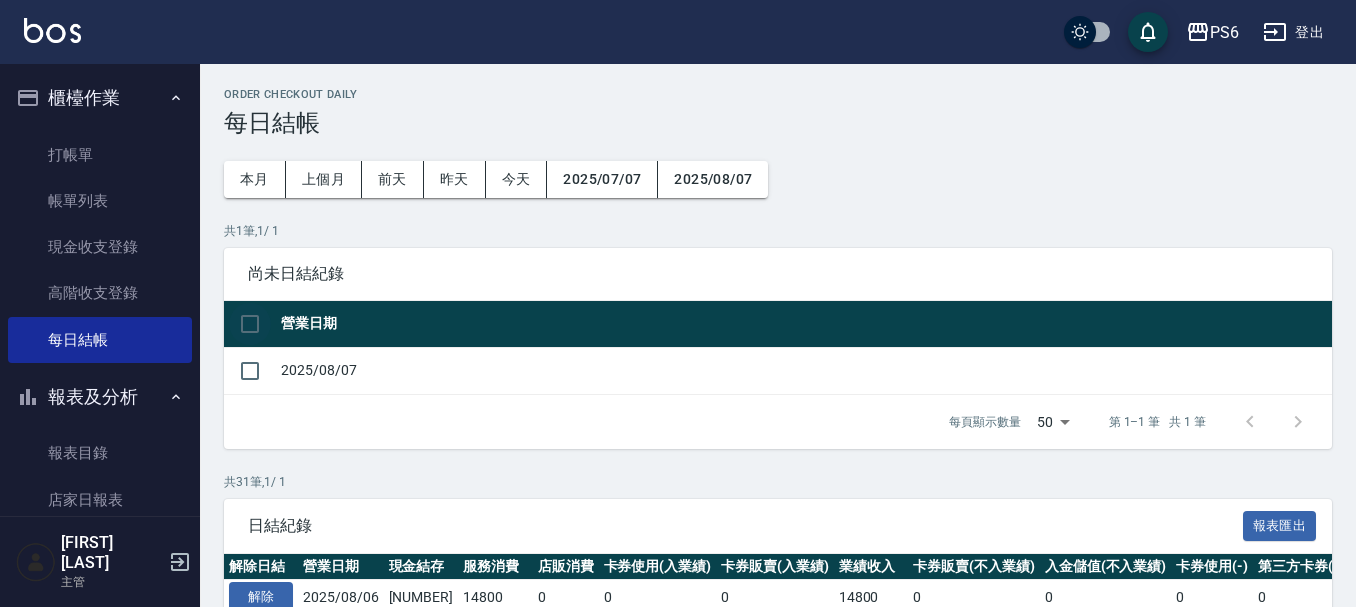 click at bounding box center (250, 324) 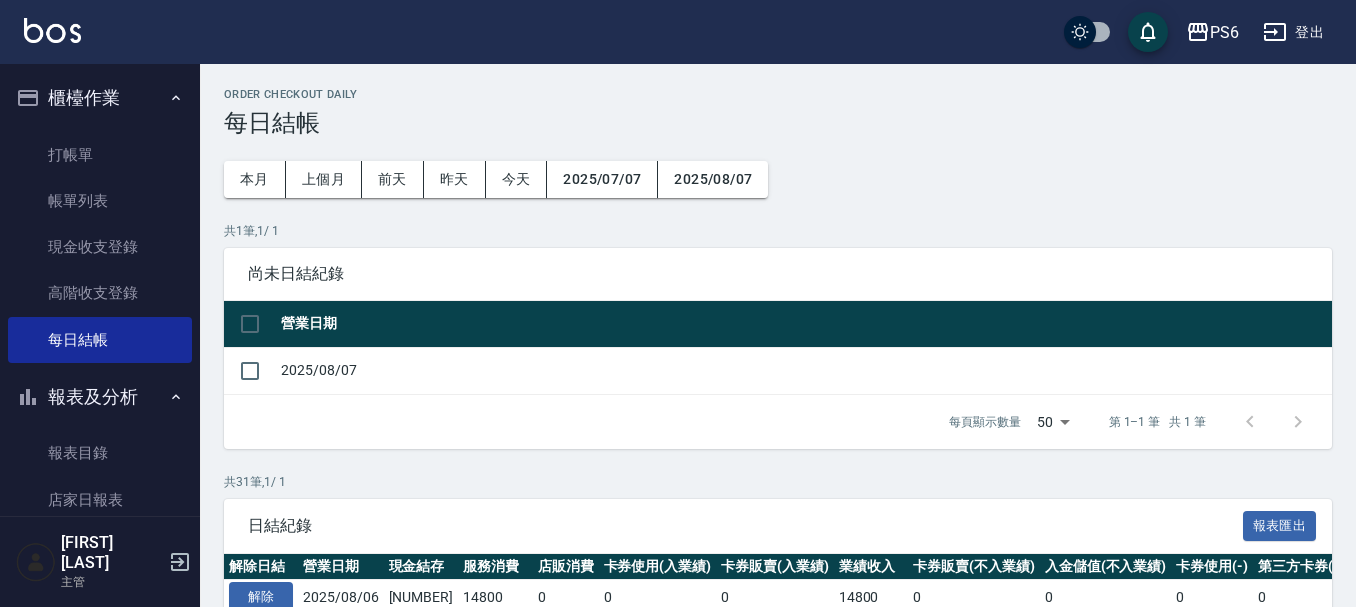 checkbox on "true" 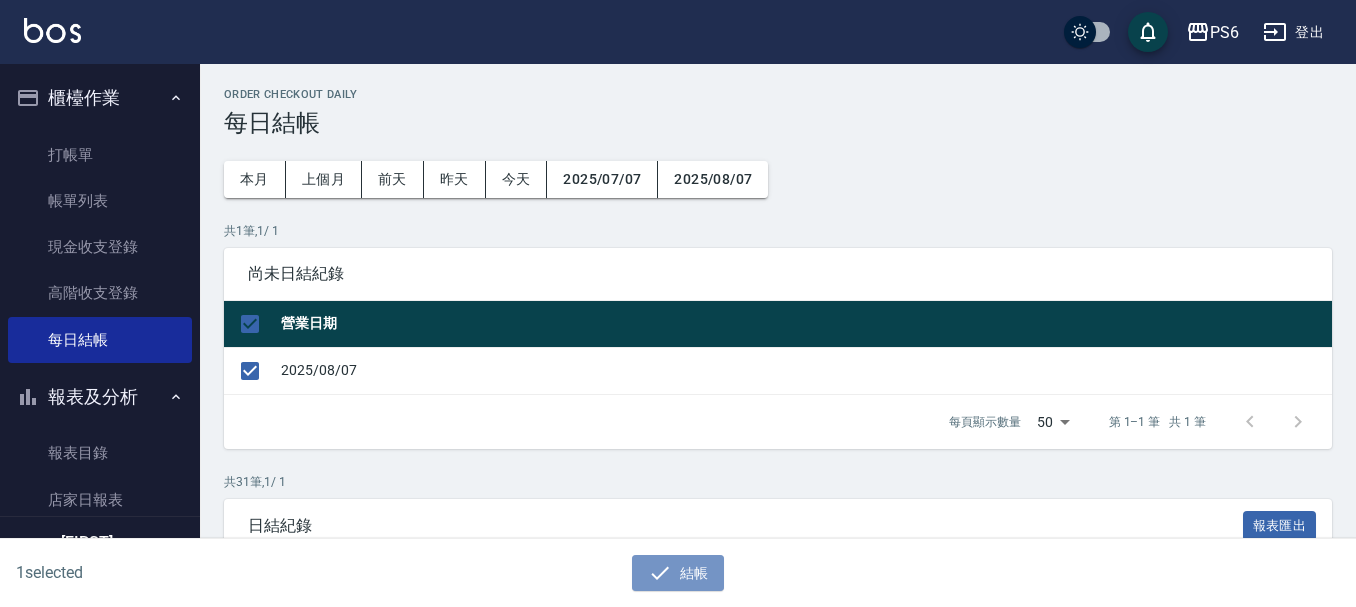 drag, startPoint x: 658, startPoint y: 576, endPoint x: 628, endPoint y: 477, distance: 103.44564 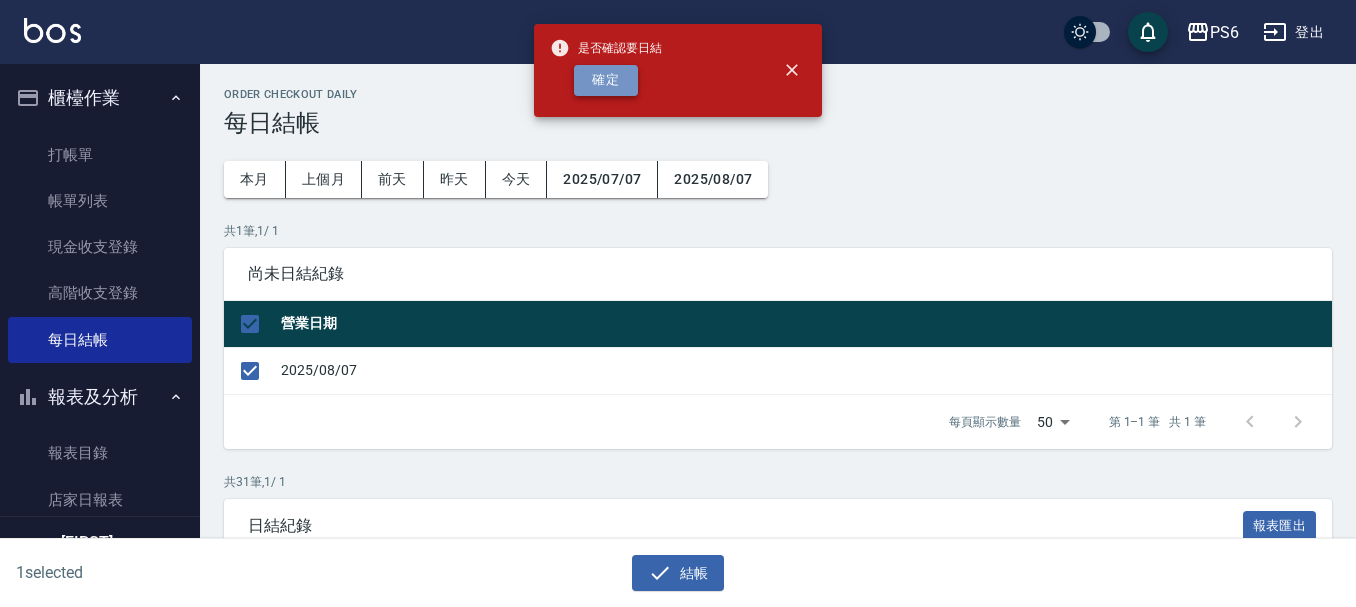 click on "確定" at bounding box center (606, 80) 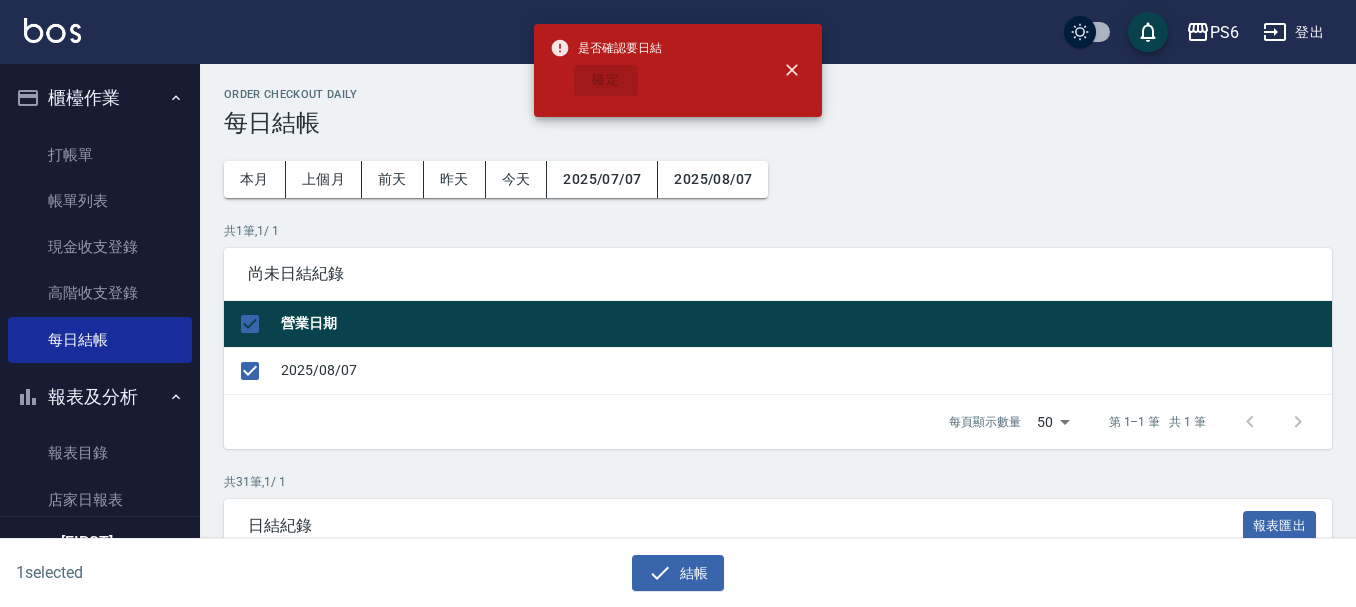 checkbox on "false" 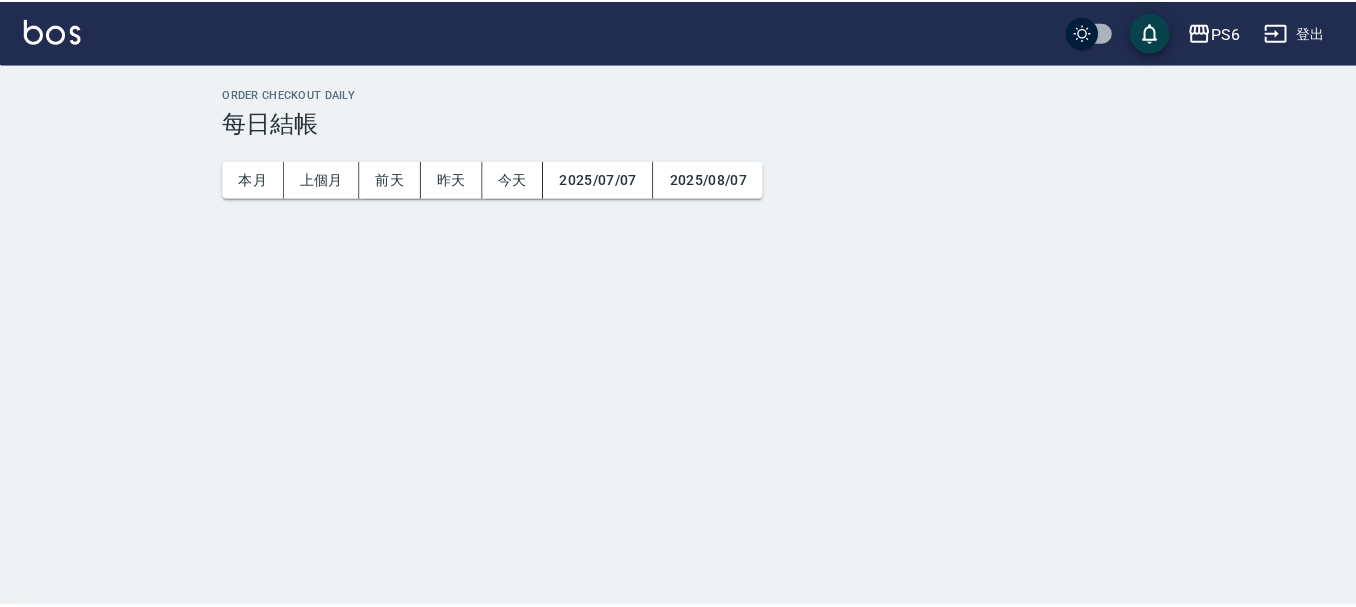 scroll, scrollTop: 0, scrollLeft: 0, axis: both 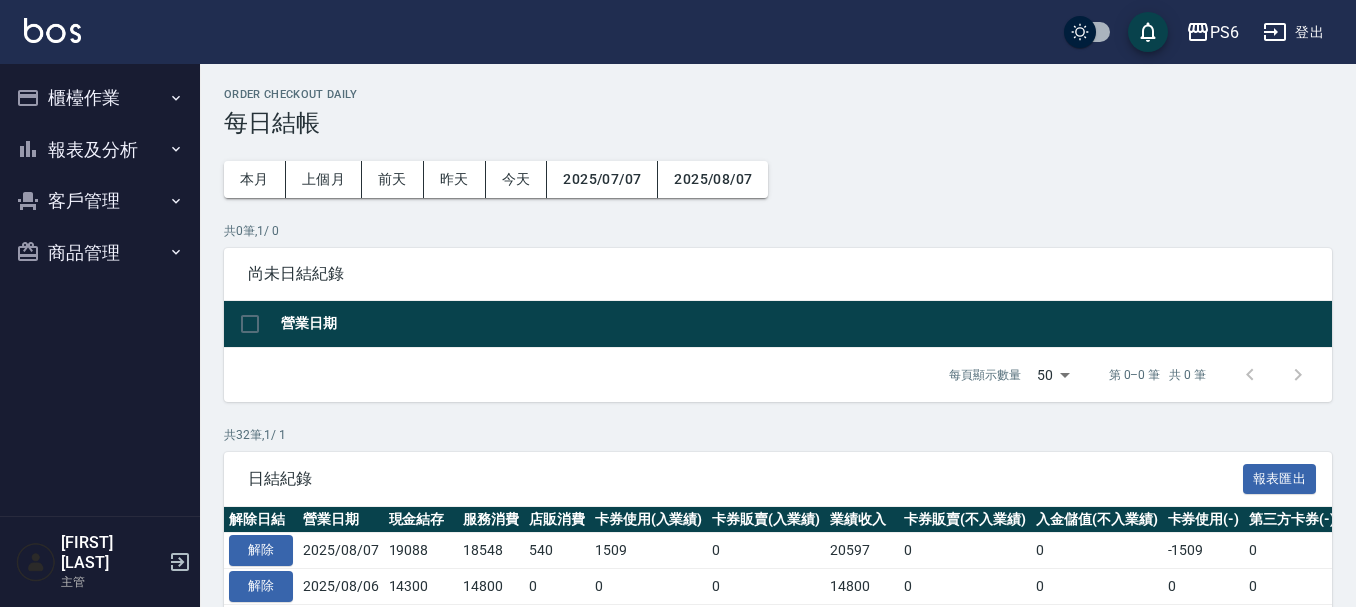 click on "櫃檯作業" at bounding box center [100, 98] 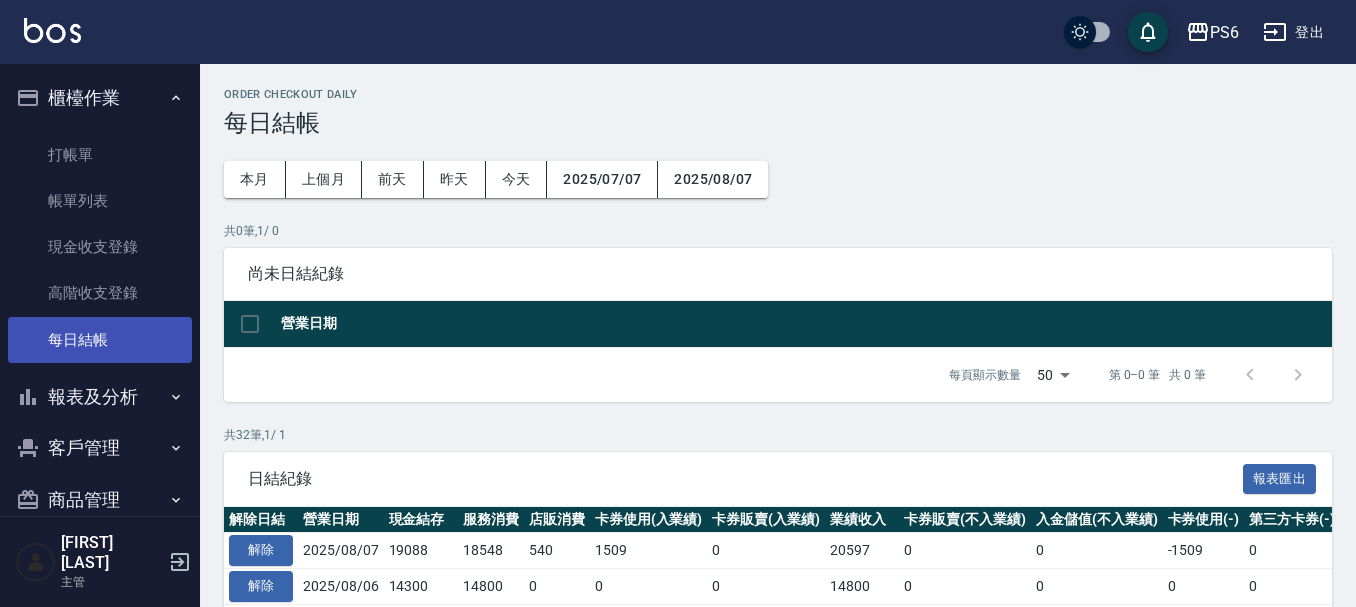 click on "每日結帳" at bounding box center [100, 340] 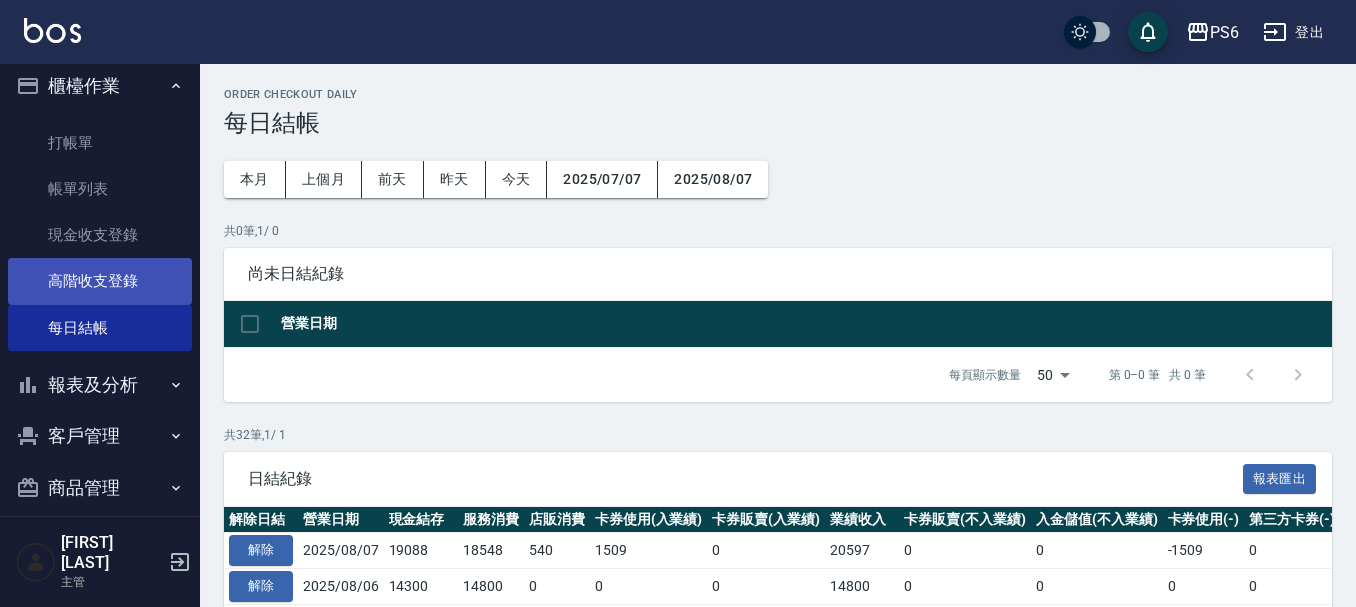 scroll, scrollTop: 15, scrollLeft: 0, axis: vertical 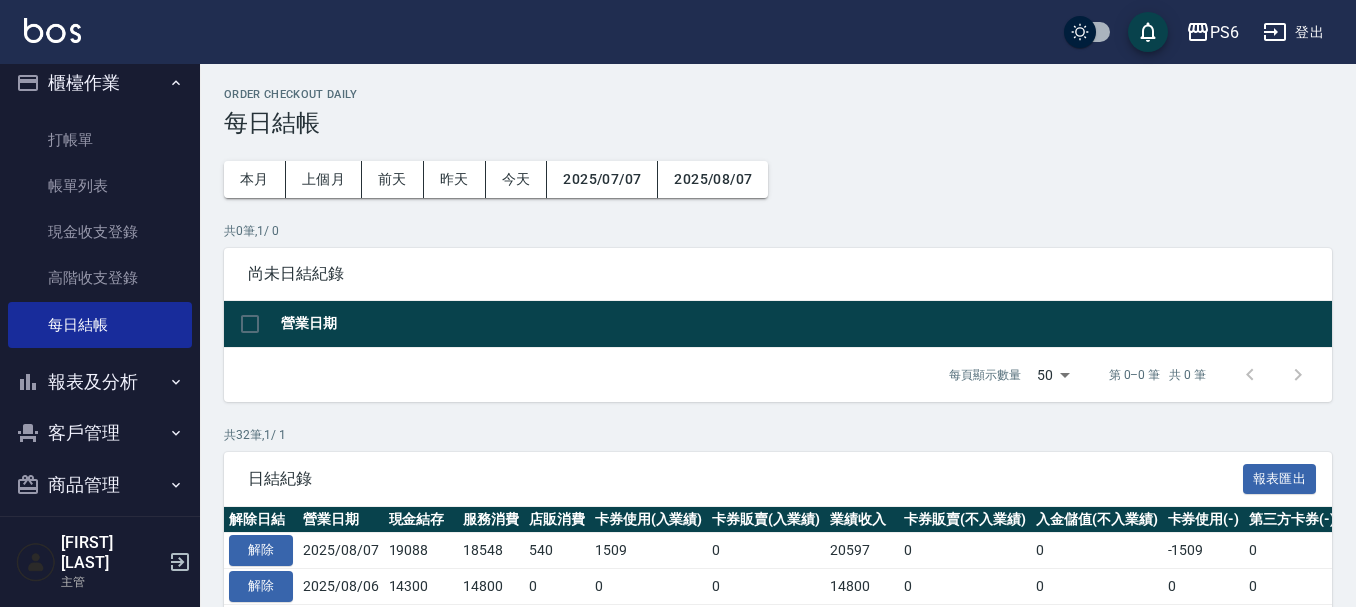 click on "報表及分析" at bounding box center [100, 382] 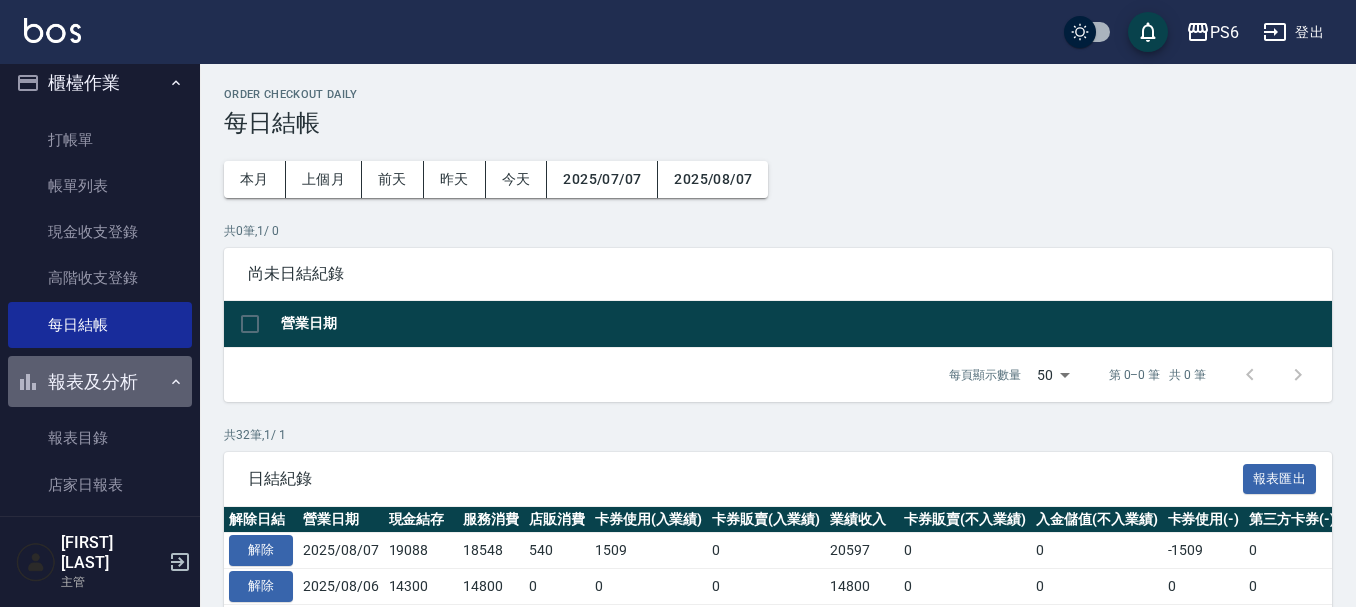 click on "報表及分析" at bounding box center (100, 382) 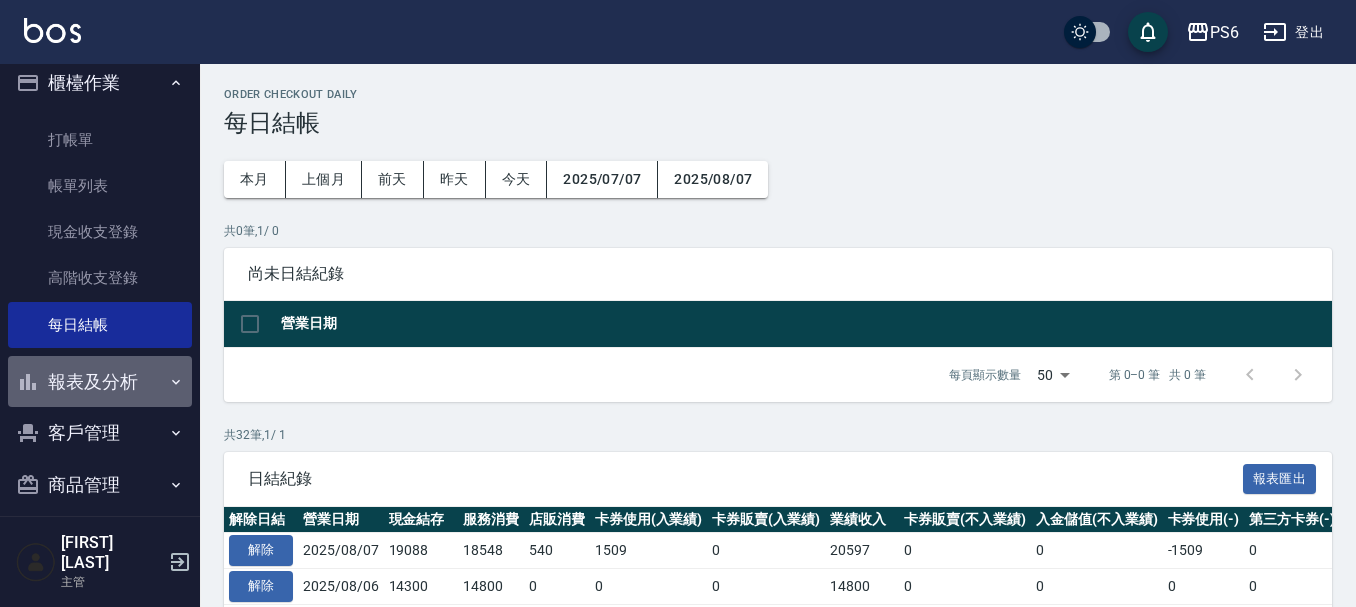 click on "報表及分析" at bounding box center [100, 382] 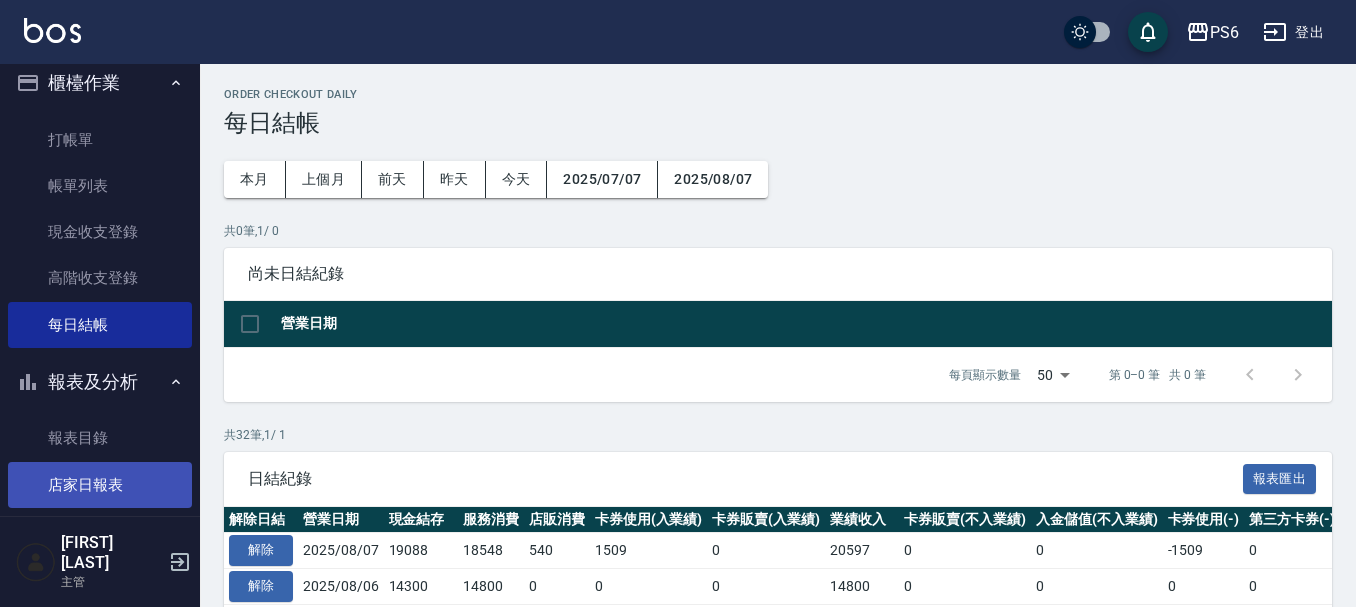 click on "店家日報表" at bounding box center [100, 485] 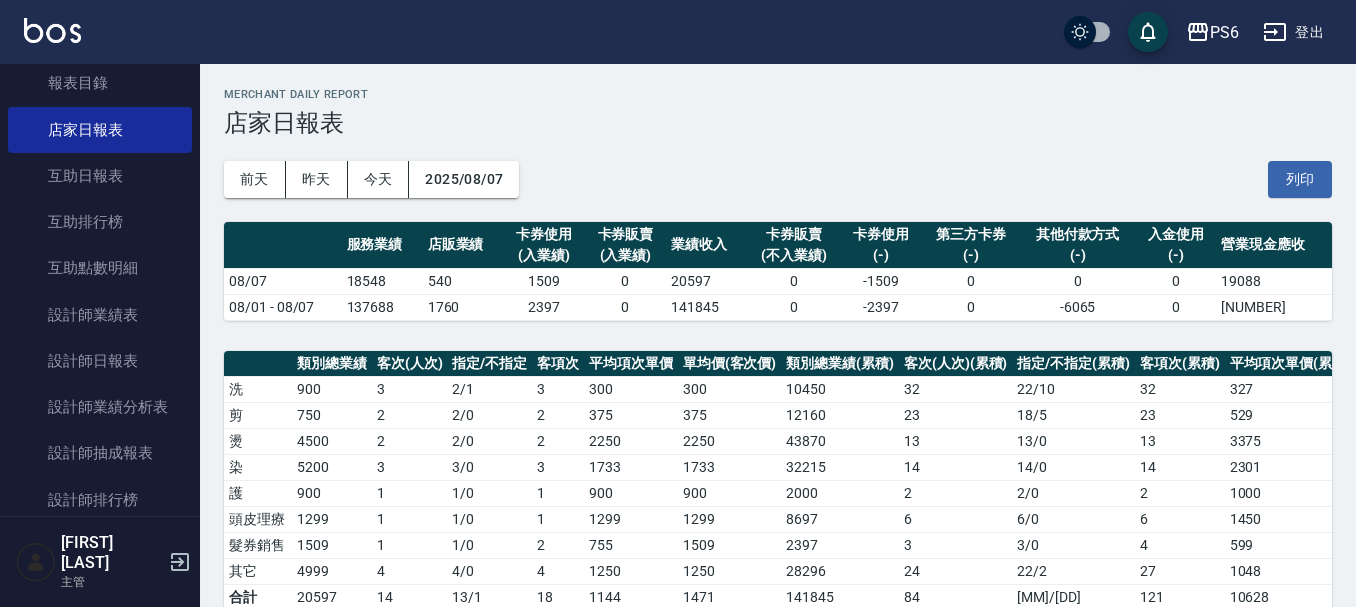 scroll, scrollTop: 415, scrollLeft: 0, axis: vertical 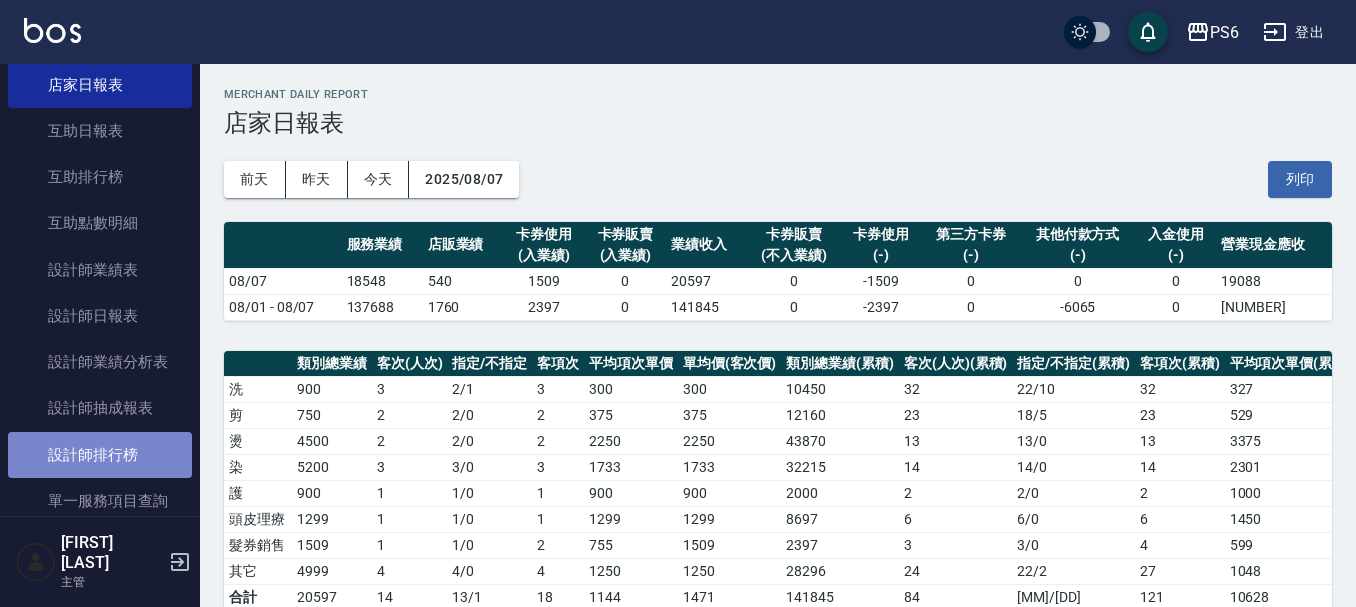 click on "設計師排行榜" at bounding box center (100, 455) 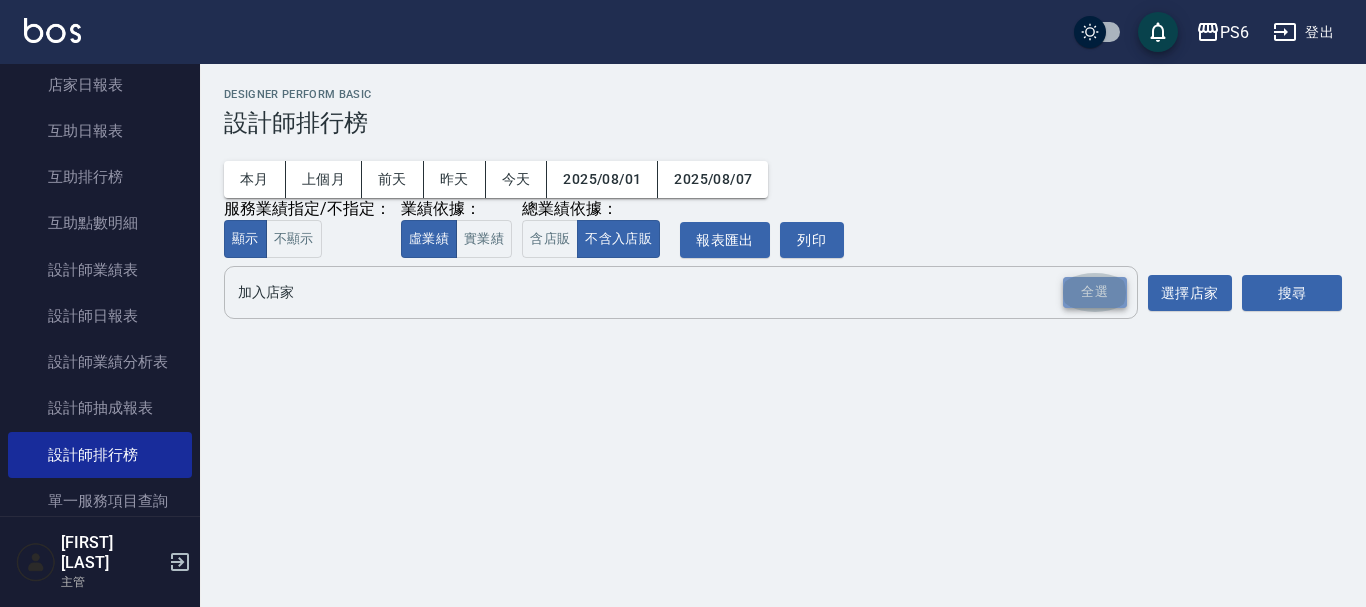 click on "全選" at bounding box center (1095, 292) 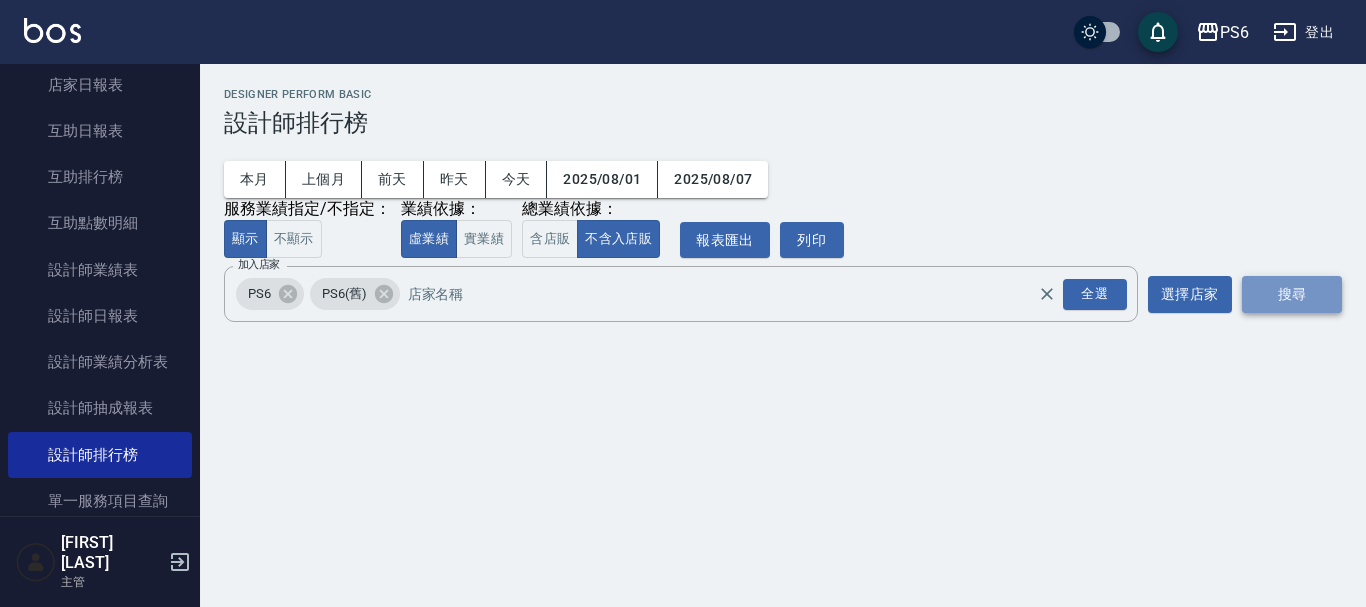 click on "搜尋" at bounding box center [1292, 294] 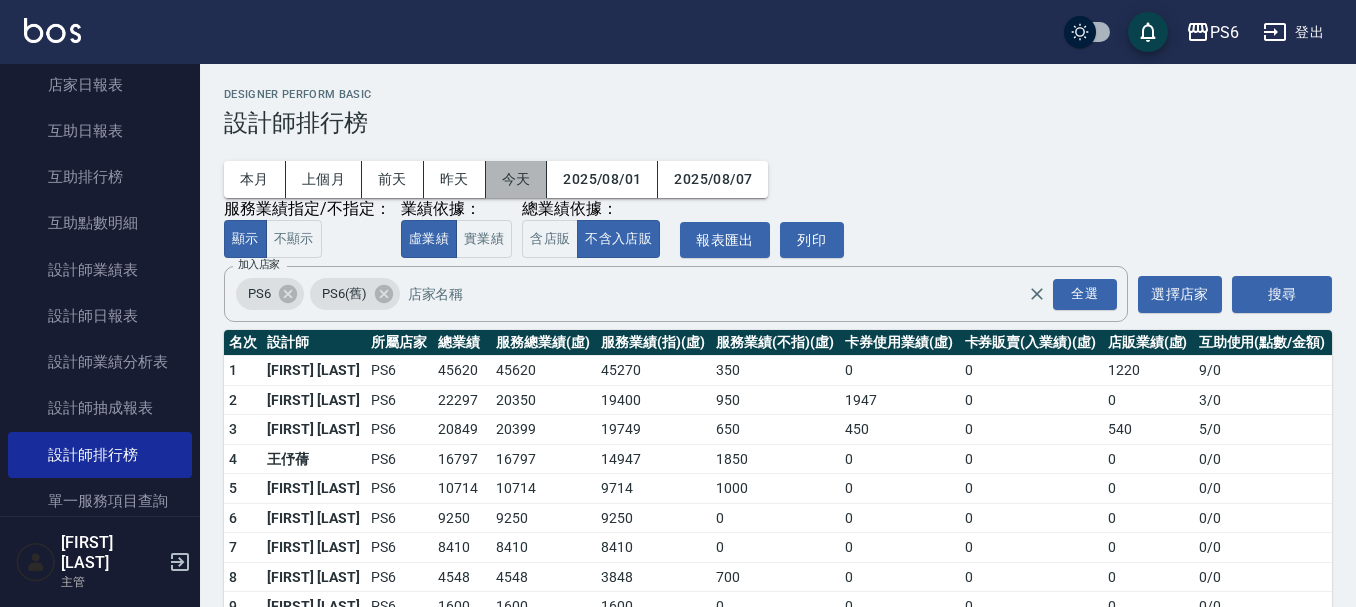 click on "今天" at bounding box center [517, 179] 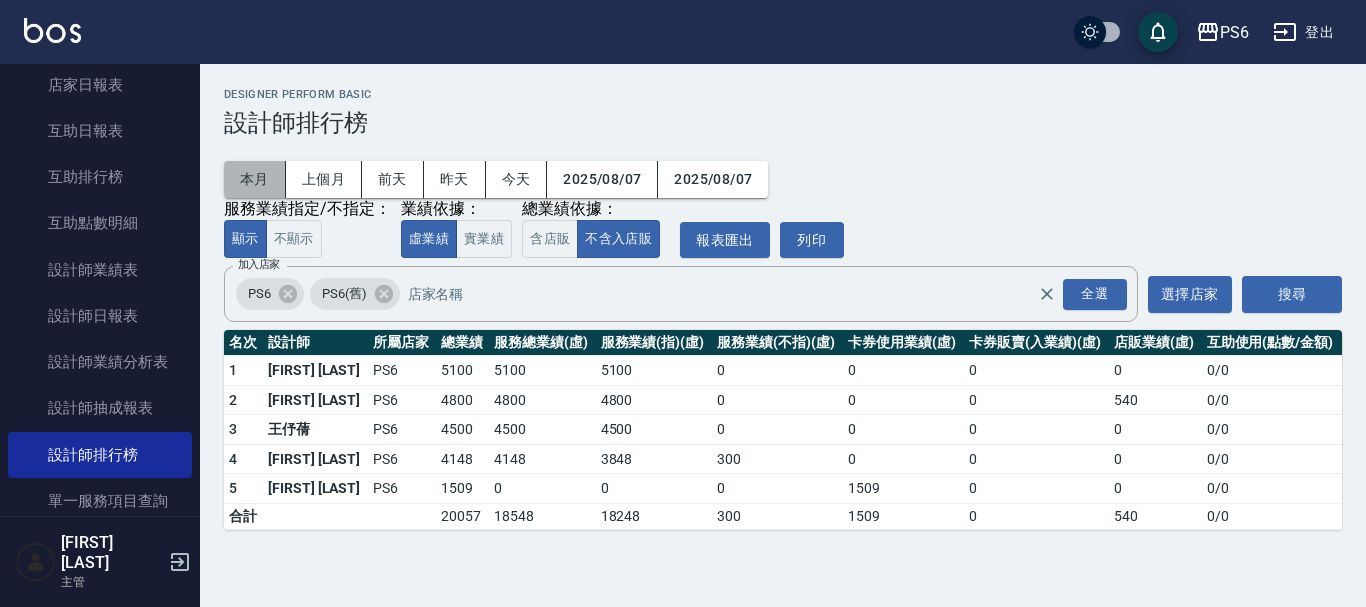 click on "本月" at bounding box center (255, 179) 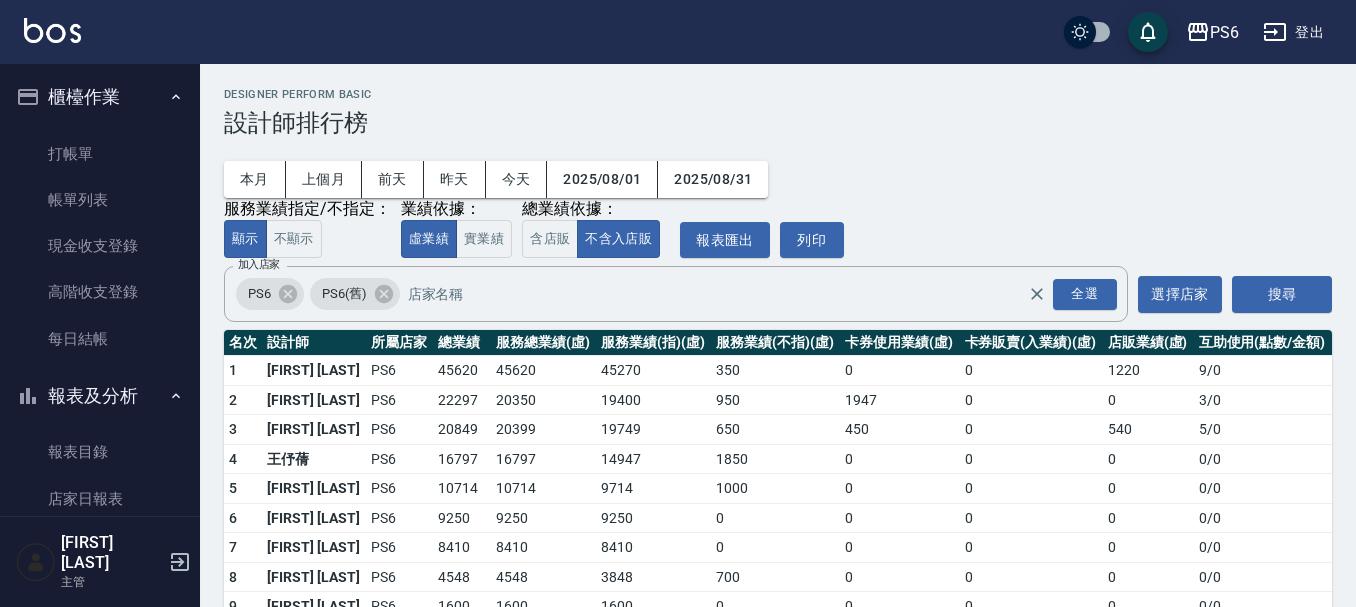 scroll, scrollTop: 0, scrollLeft: 0, axis: both 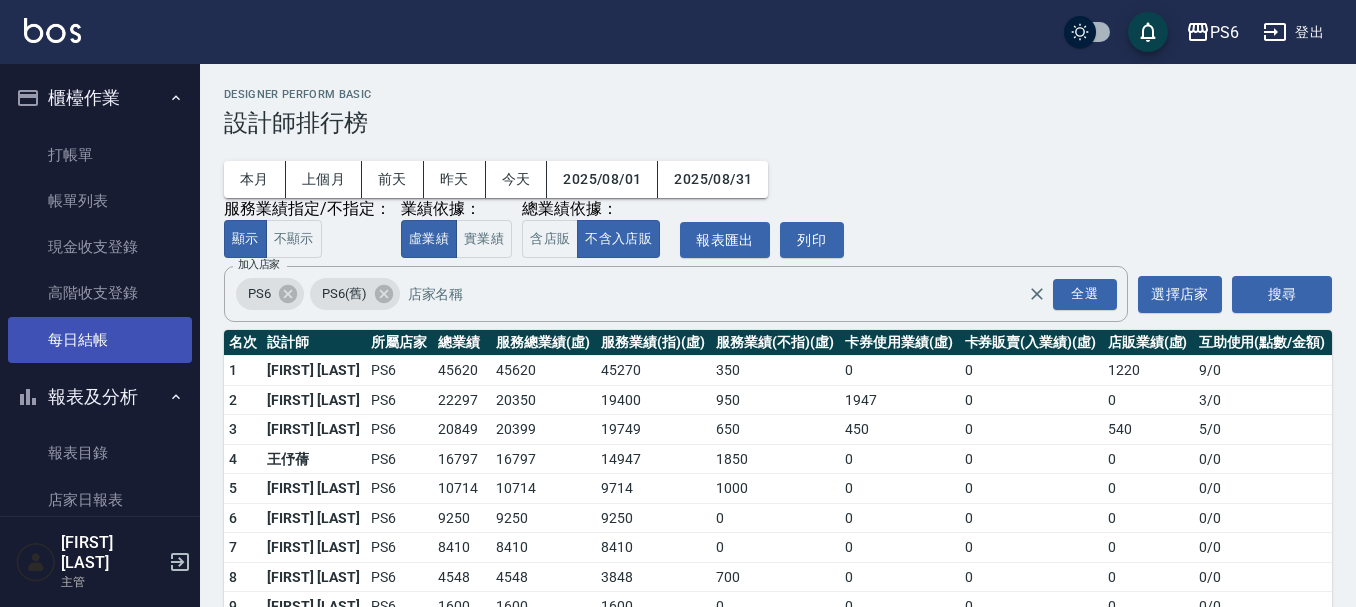 click on "每日結帳" at bounding box center (100, 340) 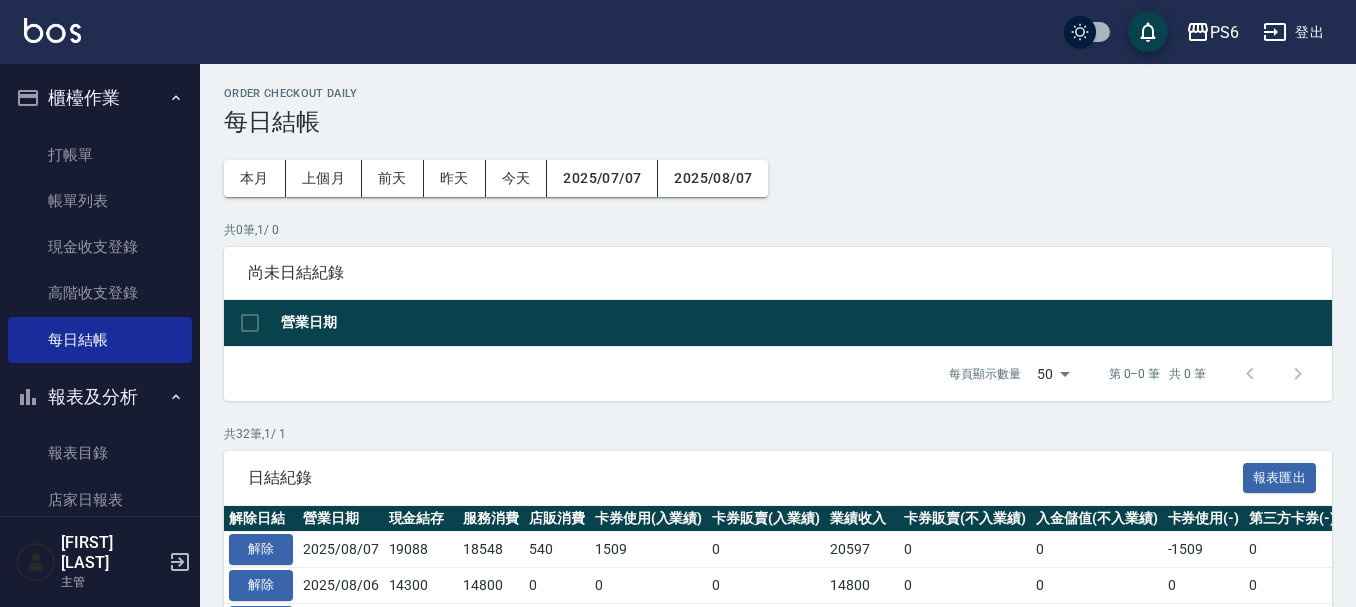 scroll, scrollTop: 0, scrollLeft: 0, axis: both 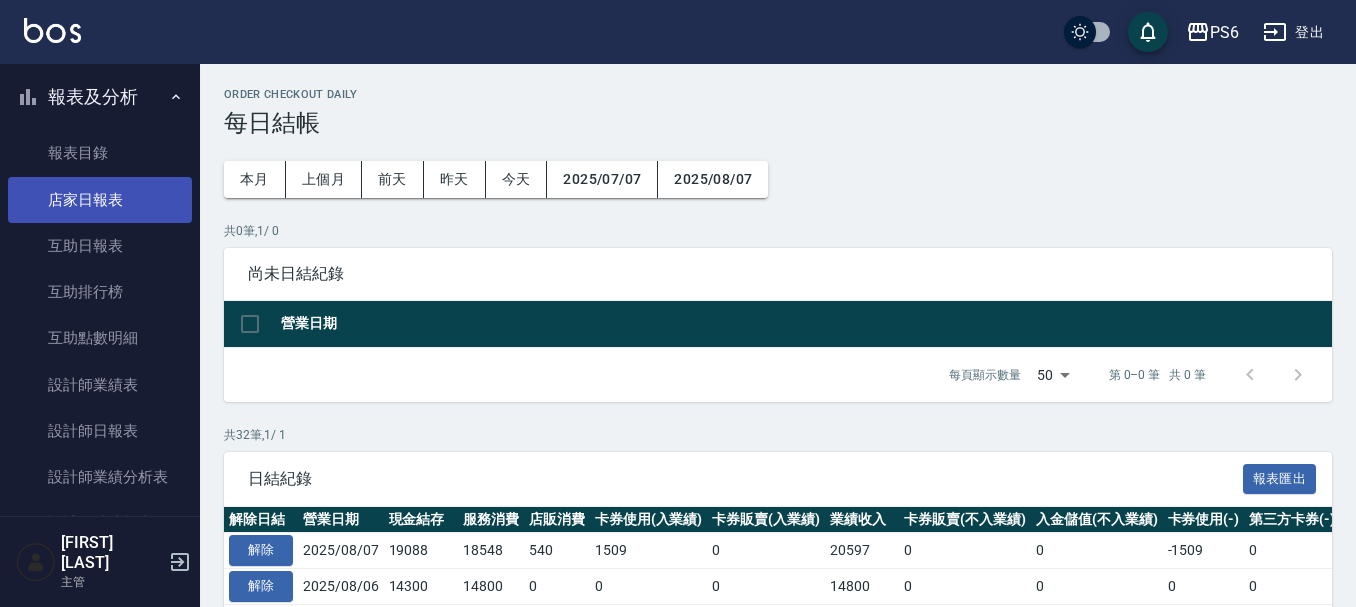 click on "店家日報表" at bounding box center (100, 200) 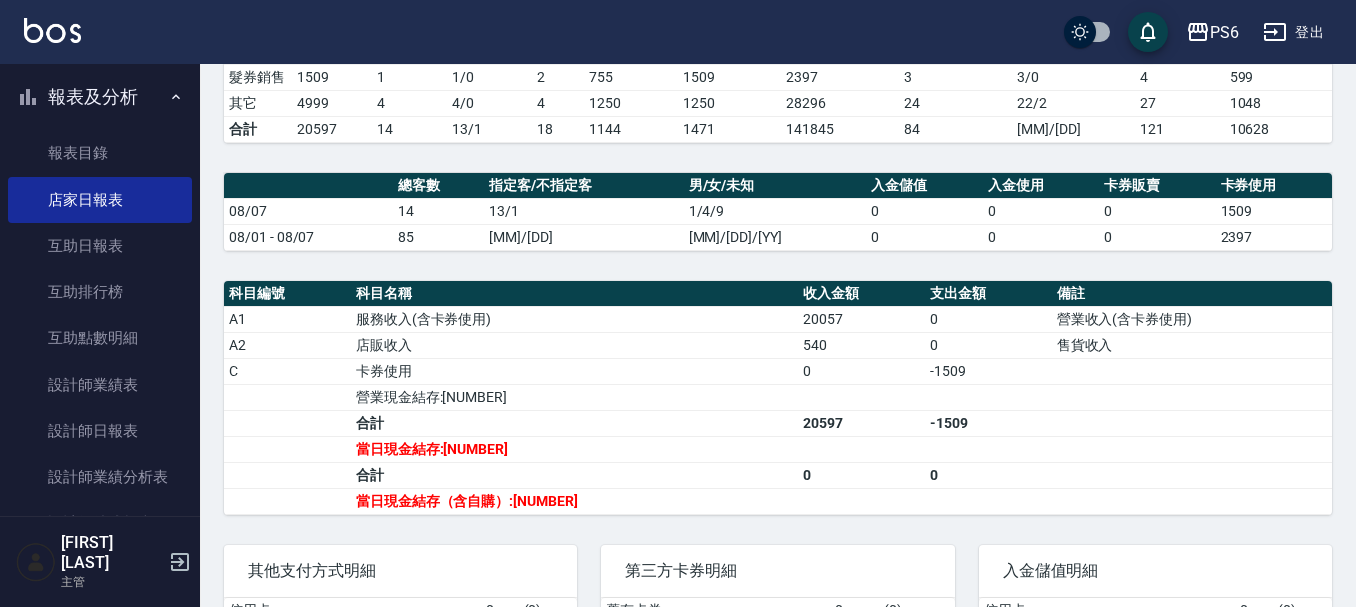 scroll, scrollTop: 500, scrollLeft: 0, axis: vertical 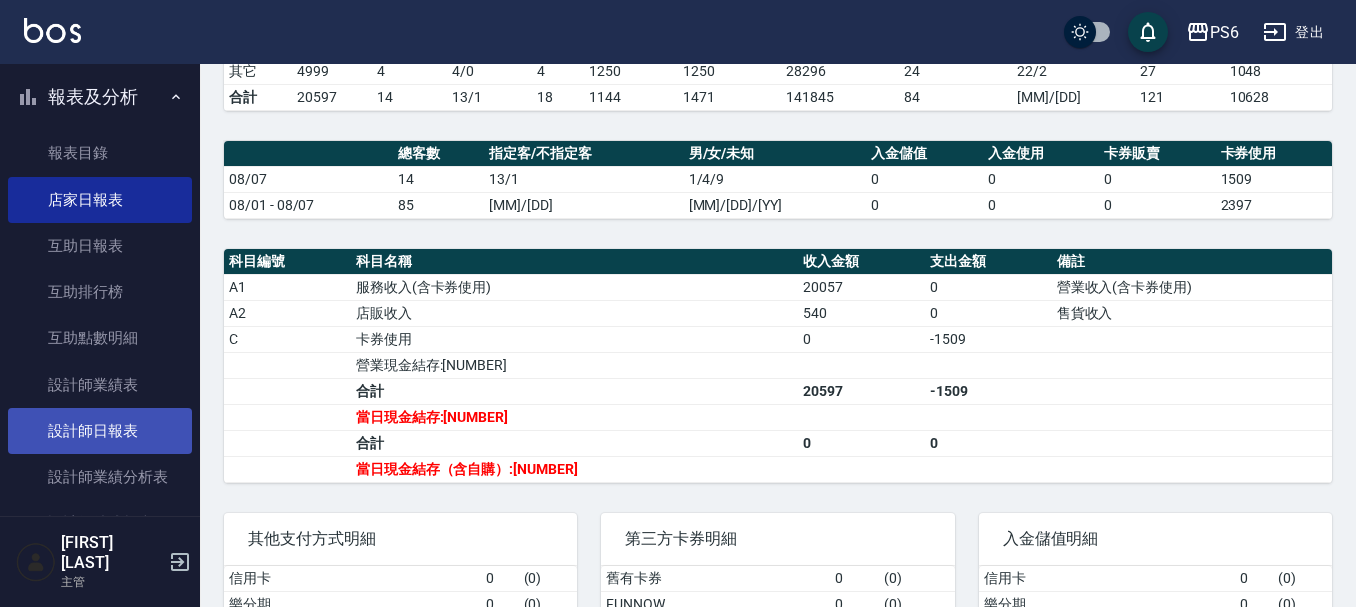 click on "設計師日報表" at bounding box center [100, 431] 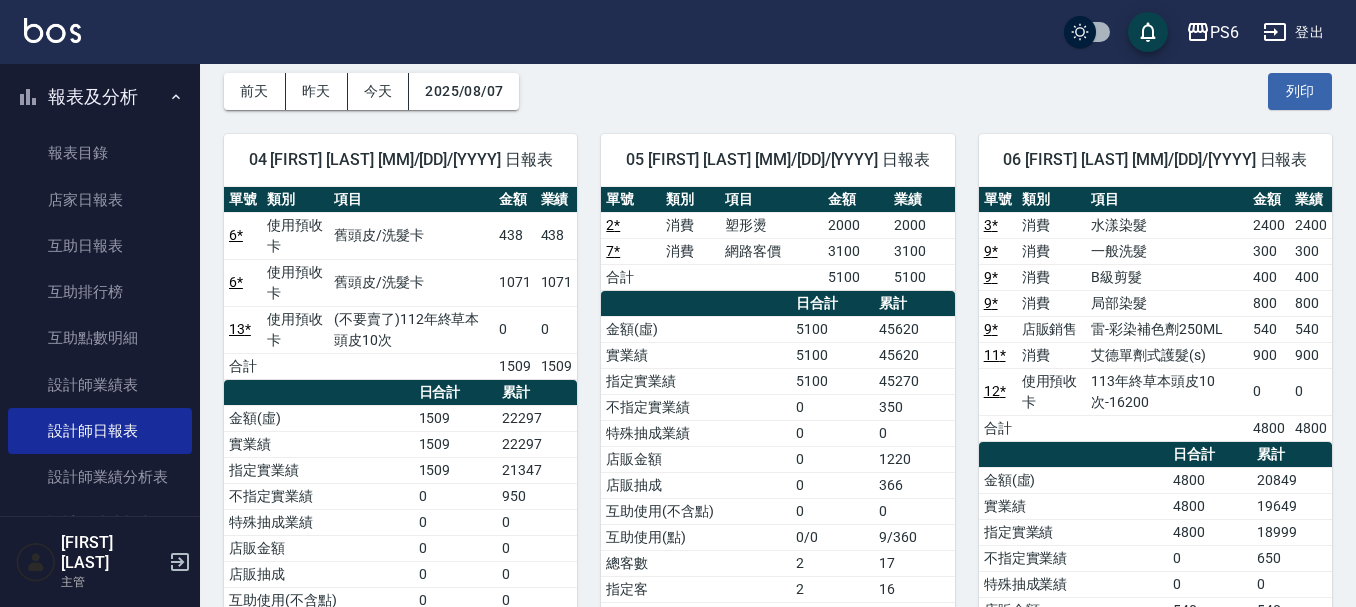 scroll, scrollTop: 200, scrollLeft: 0, axis: vertical 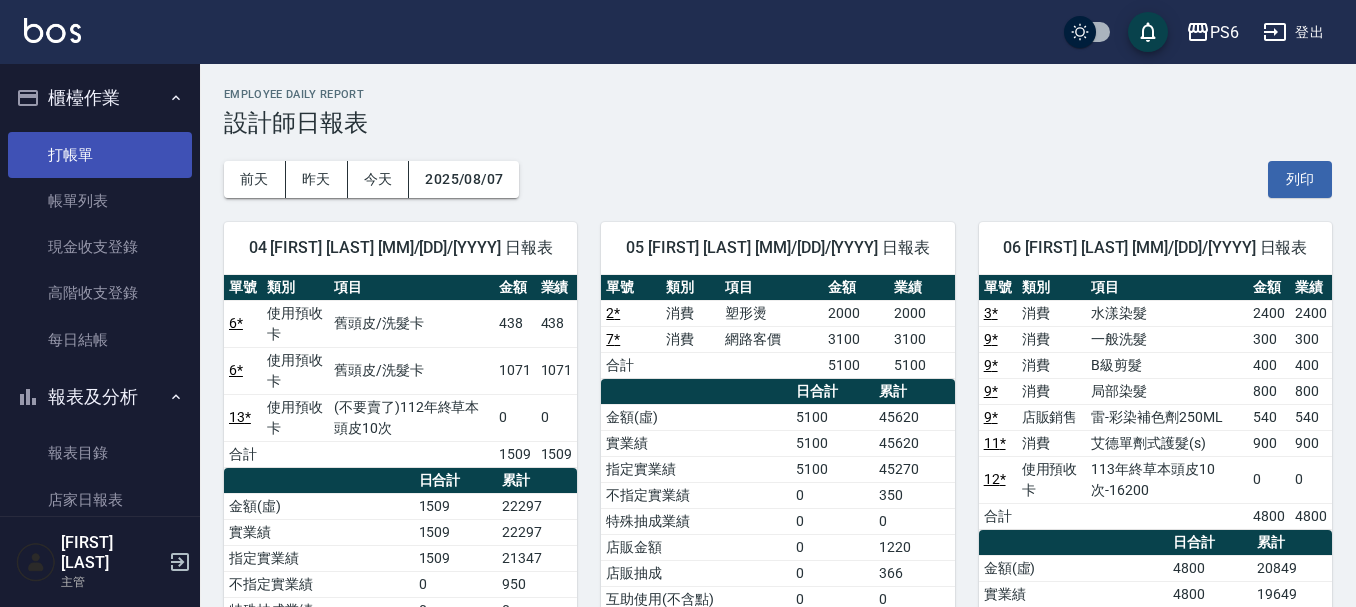 click on "打帳單" at bounding box center (100, 155) 